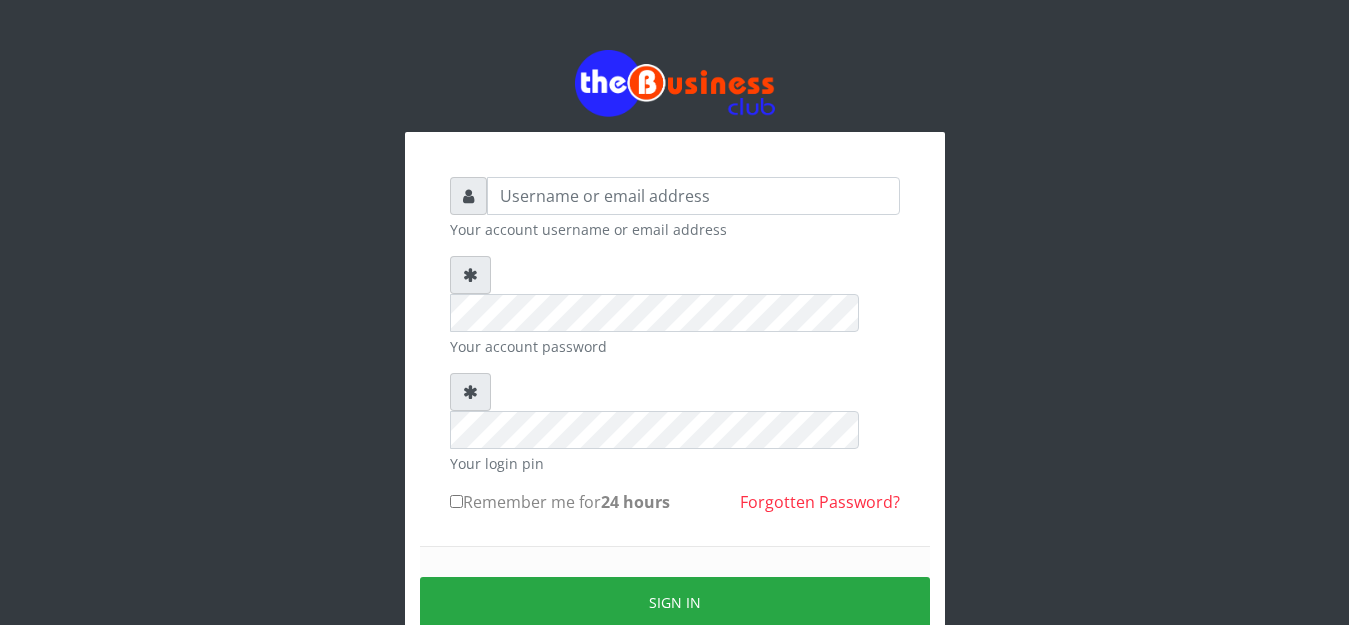 scroll, scrollTop: 0, scrollLeft: 0, axis: both 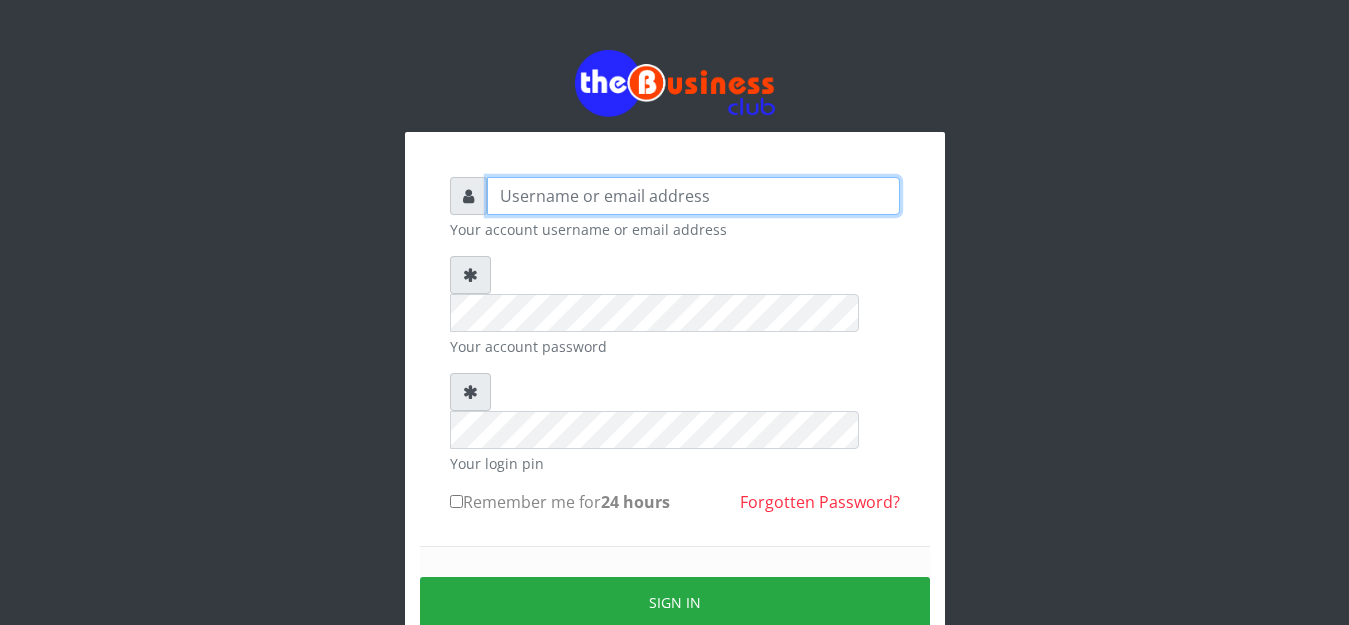 type on "[EMAIL]" 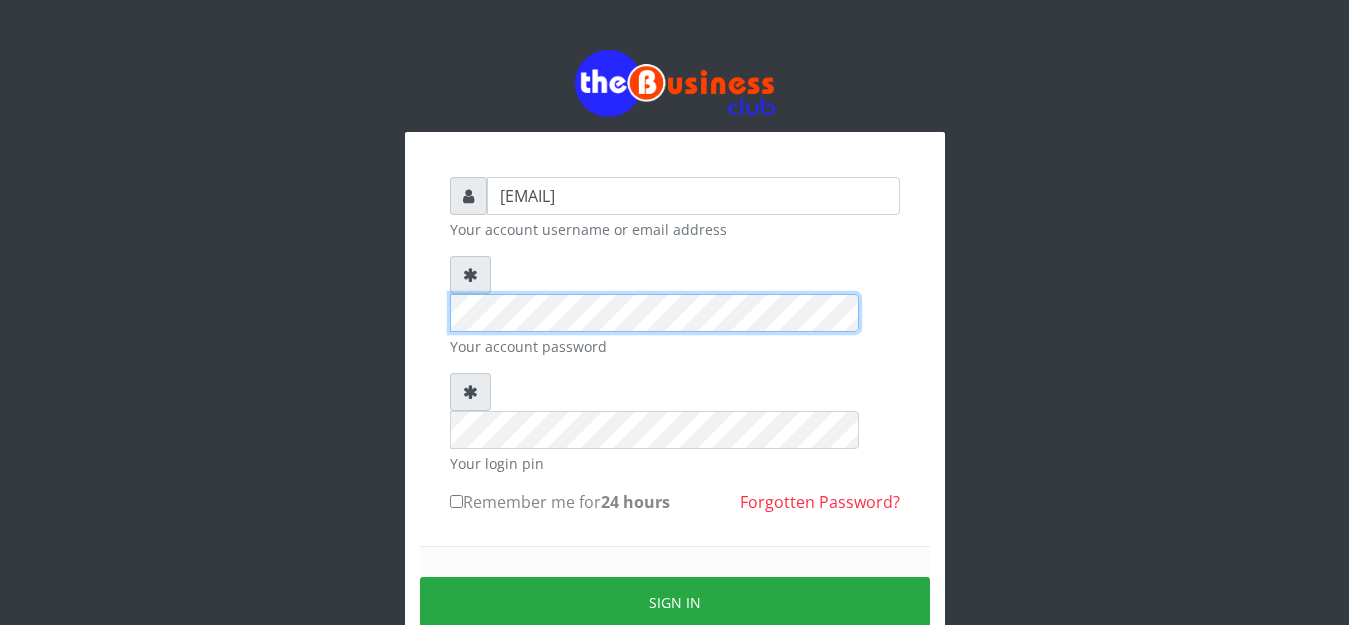 click on "anthony4christy2k@gmail.com
Your account username or email address
Your account password
Your login pin
Remember me for  24 hours
Sign in" at bounding box center (675, 396) 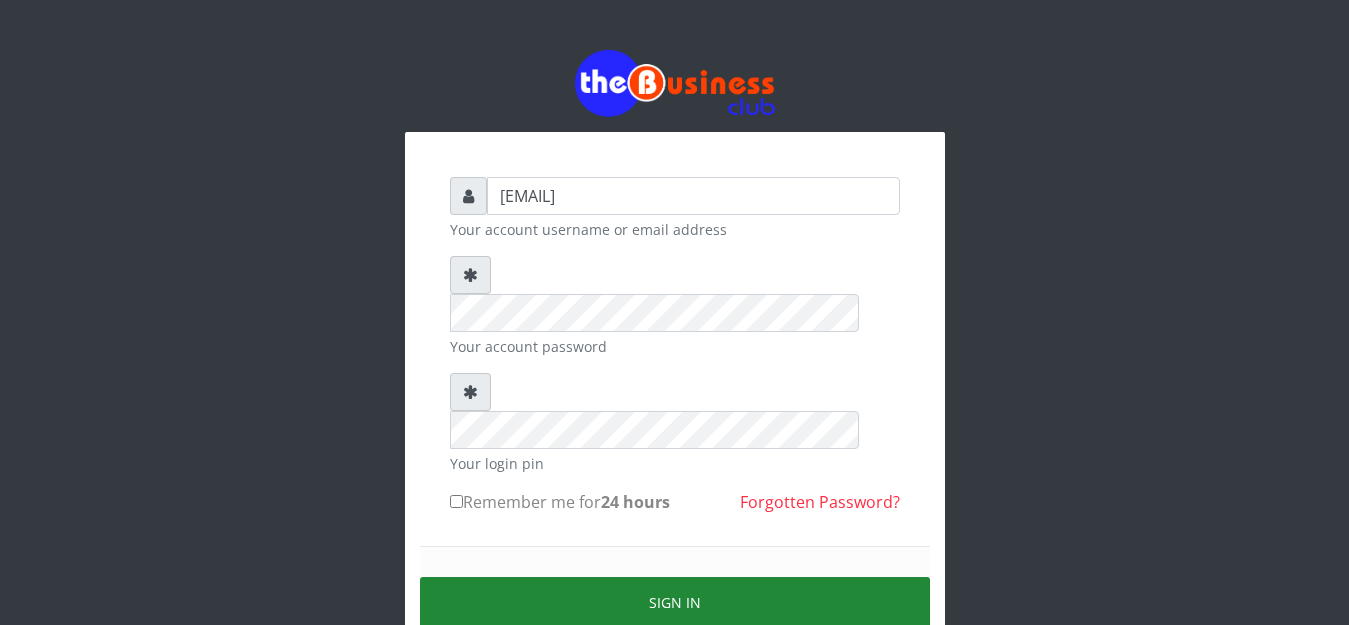 click on "Sign in" at bounding box center (675, 602) 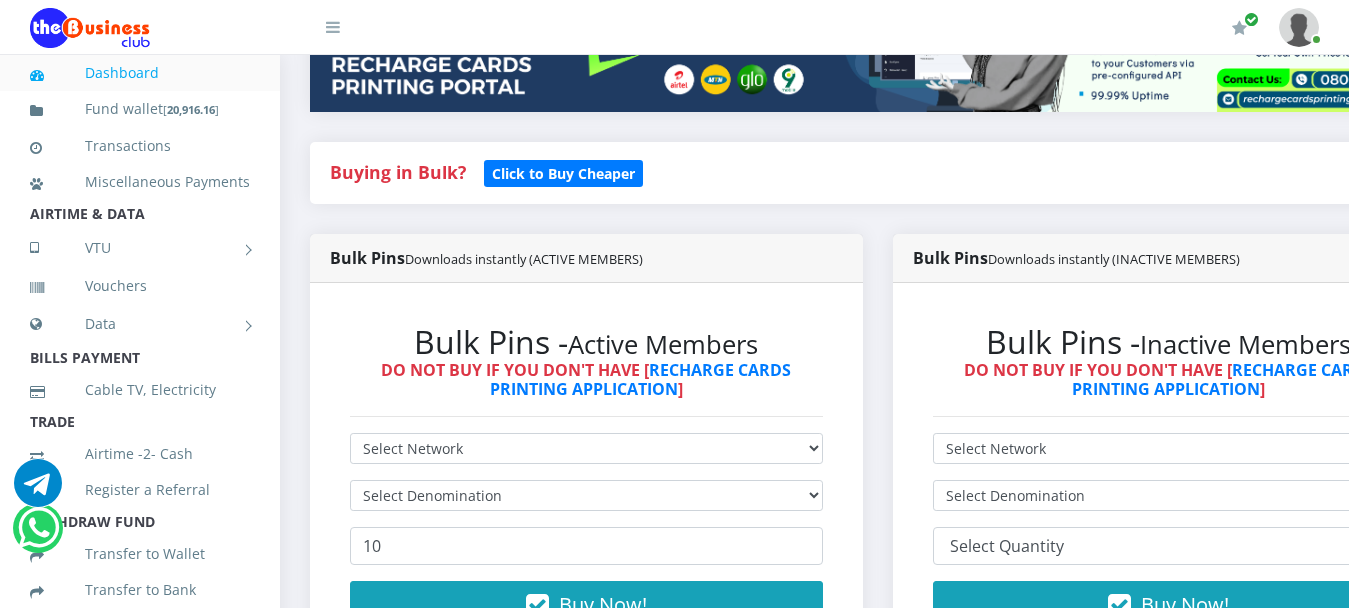 scroll, scrollTop: 400, scrollLeft: 0, axis: vertical 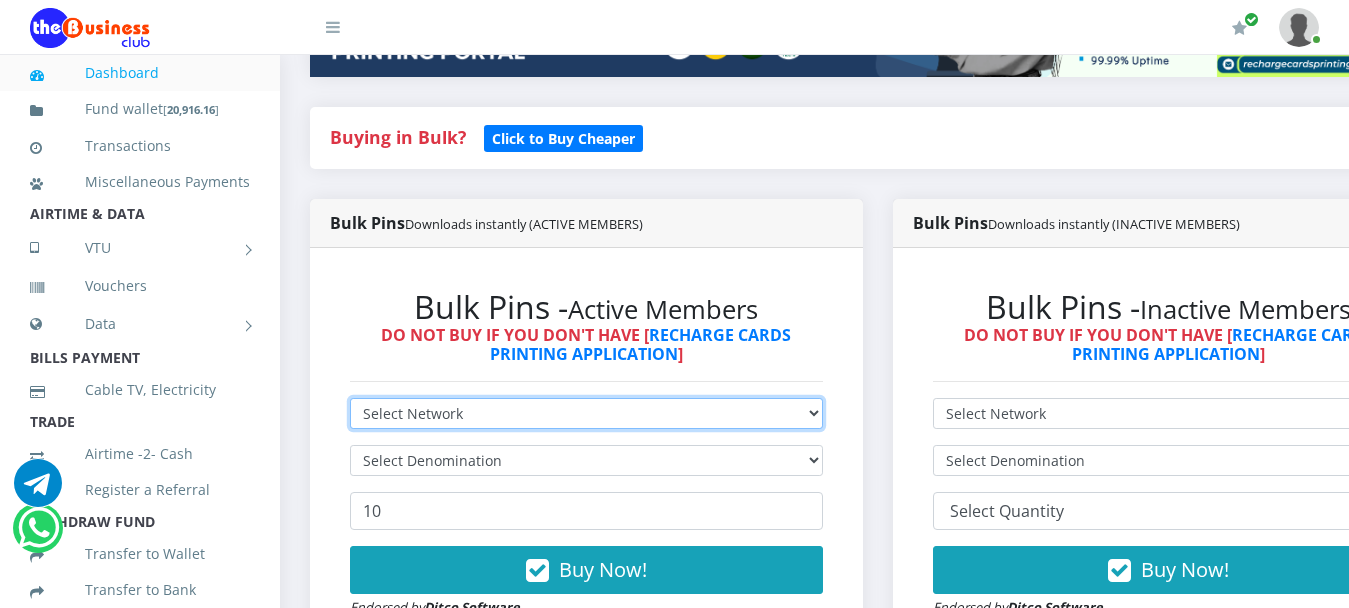 click on "Select Network
MTN
Globacom
9Mobile
Airtel" at bounding box center (586, 413) 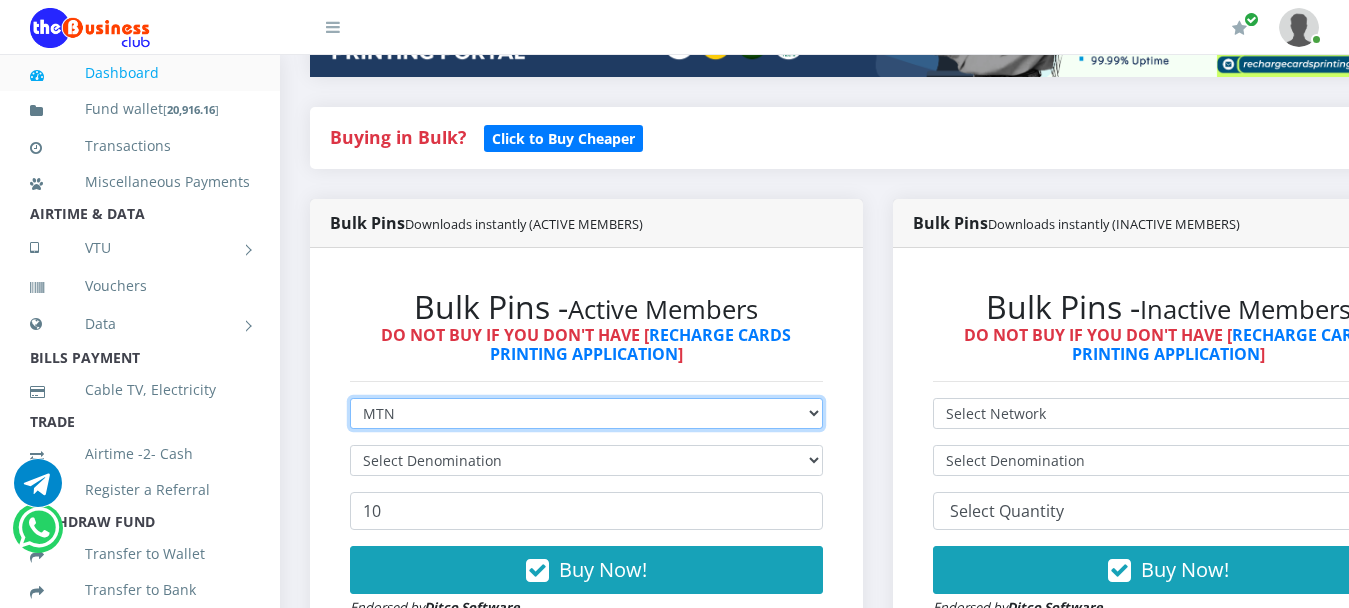 click on "Select Network
MTN
Globacom
9Mobile
Airtel" at bounding box center [586, 413] 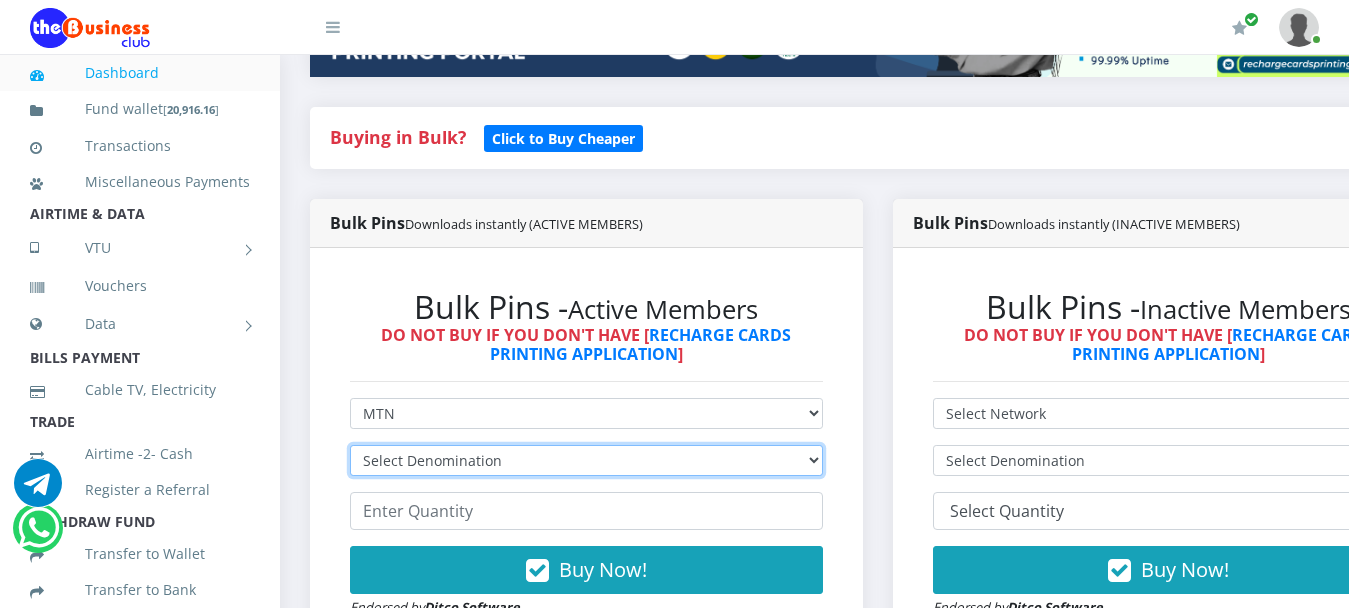 click on "Select Denomination MTN NGN100 - ₦96.99 MTN NGN200 - ₦193.98 MTN NGN400 - ₦387.96 MTN NGN500 - ₦484.95 MTN NGN1000 - ₦969.90 MTN NGN1500 - ₦1,454.85" at bounding box center [586, 460] 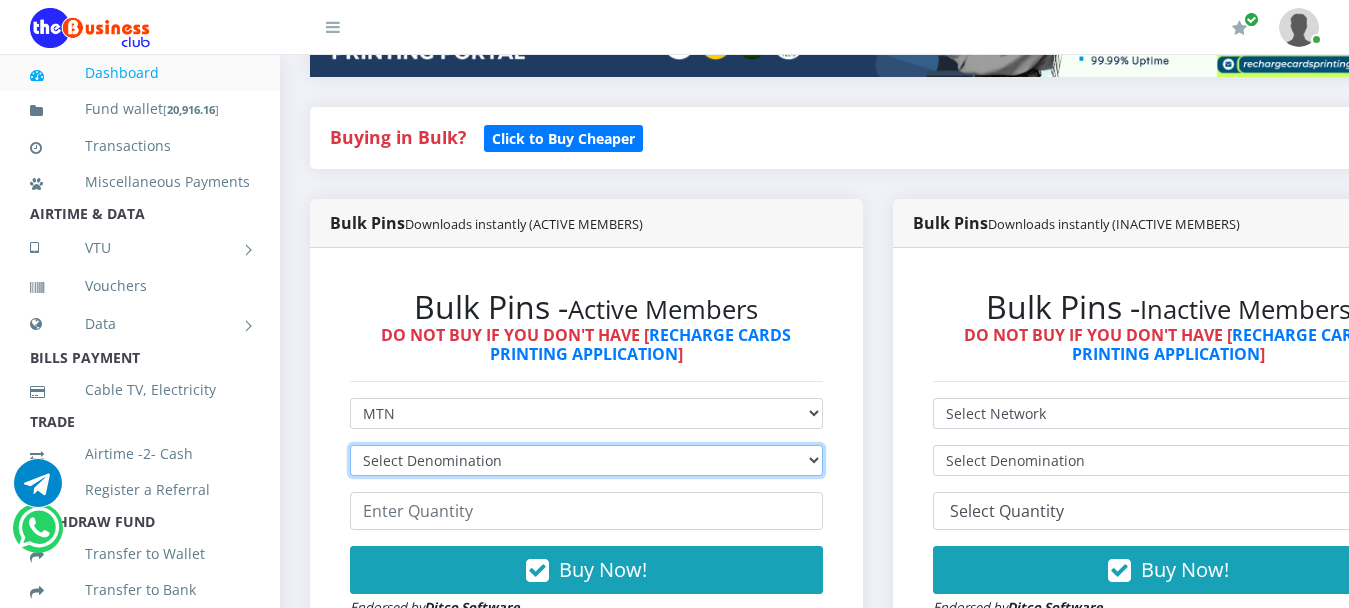 select on "484.95-500" 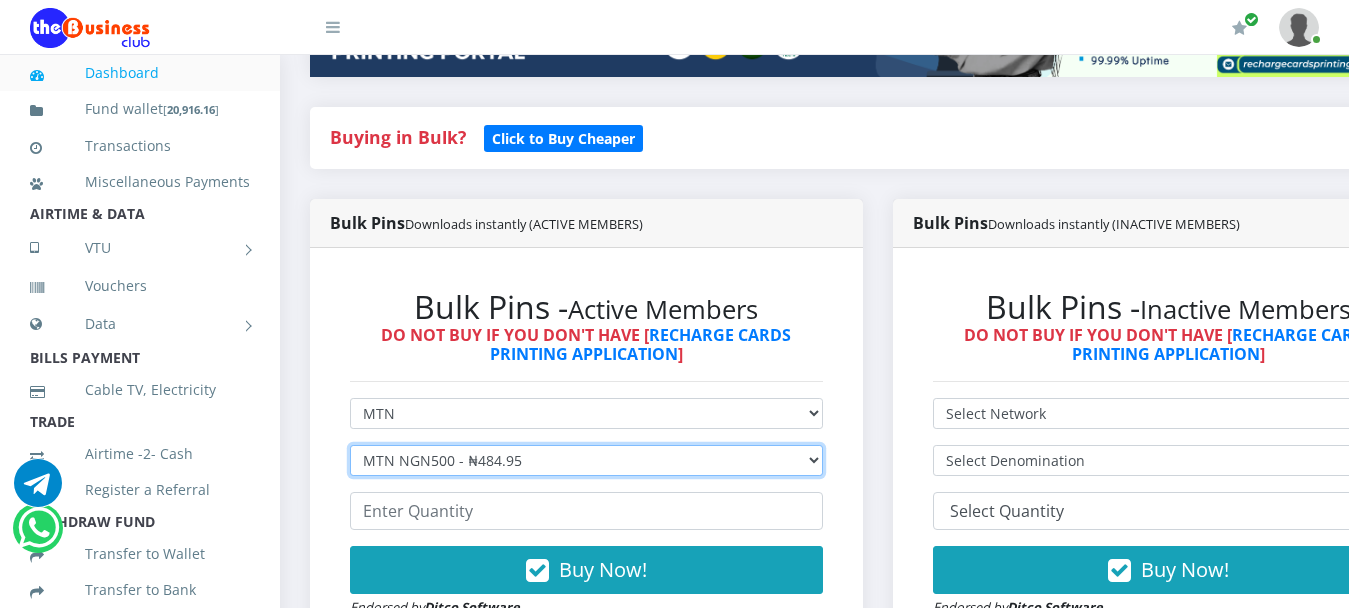 click on "Select Denomination MTN NGN100 - ₦96.99 MTN NGN200 - ₦193.98 MTN NGN400 - ₦387.96 MTN NGN500 - ₦484.95 MTN NGN1000 - ₦969.90 MTN NGN1500 - ₦1,454.85" at bounding box center (586, 460) 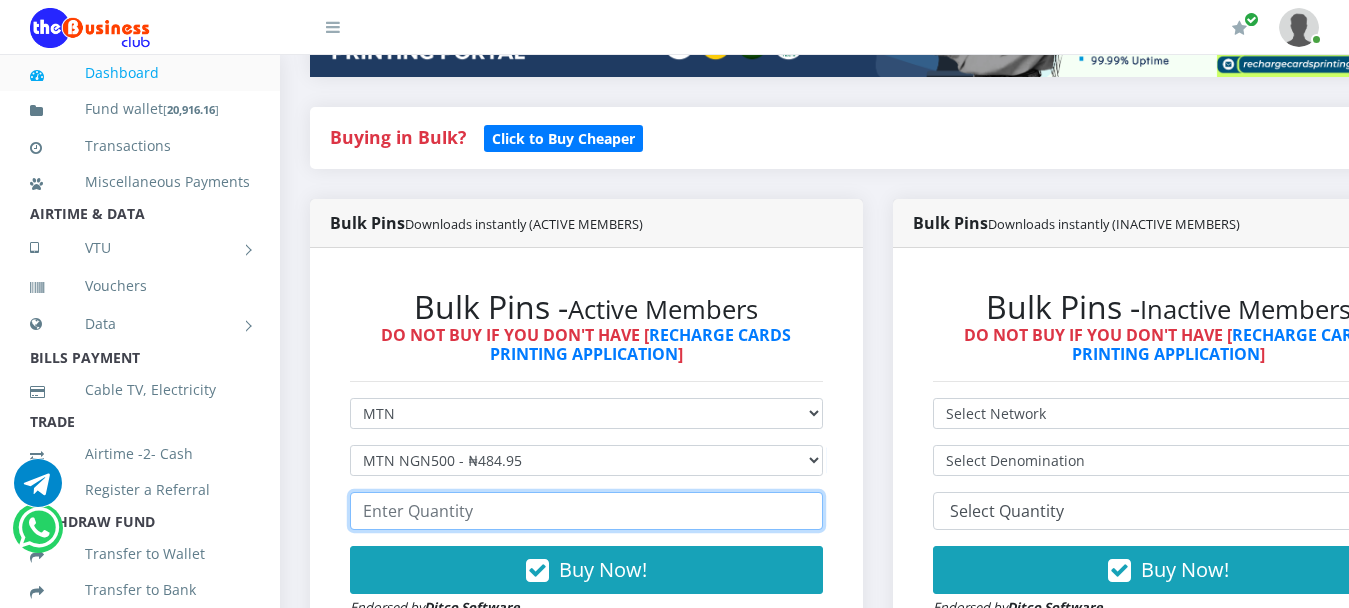 click at bounding box center (586, 511) 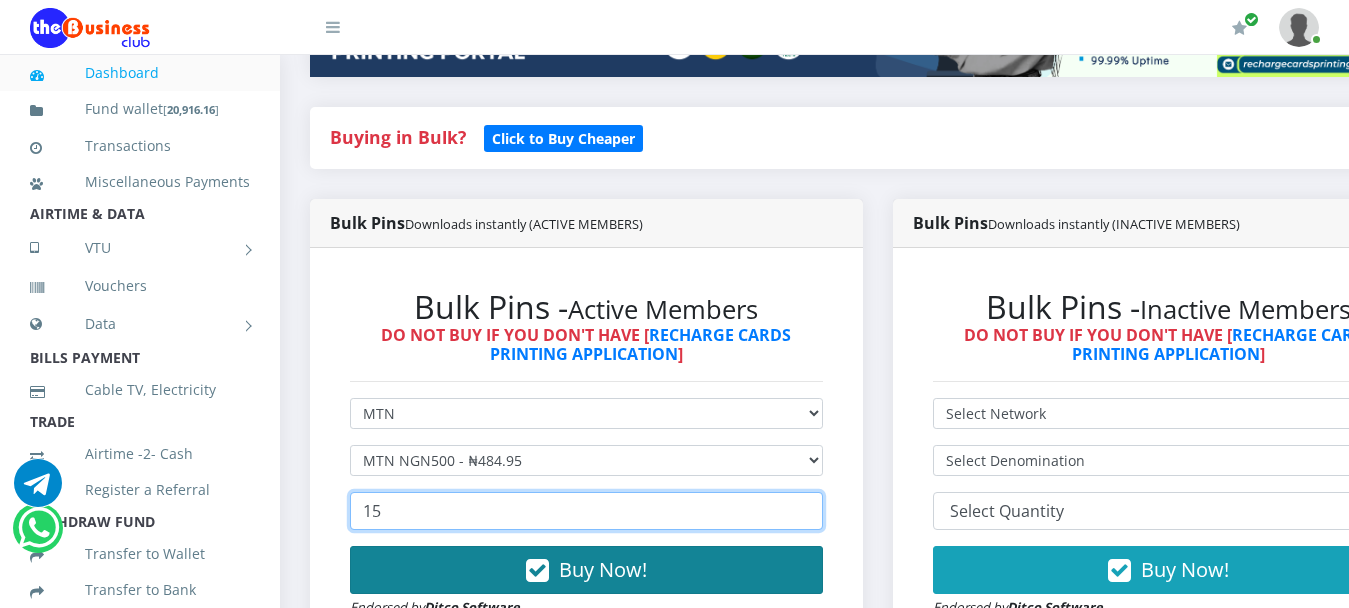 type on "15" 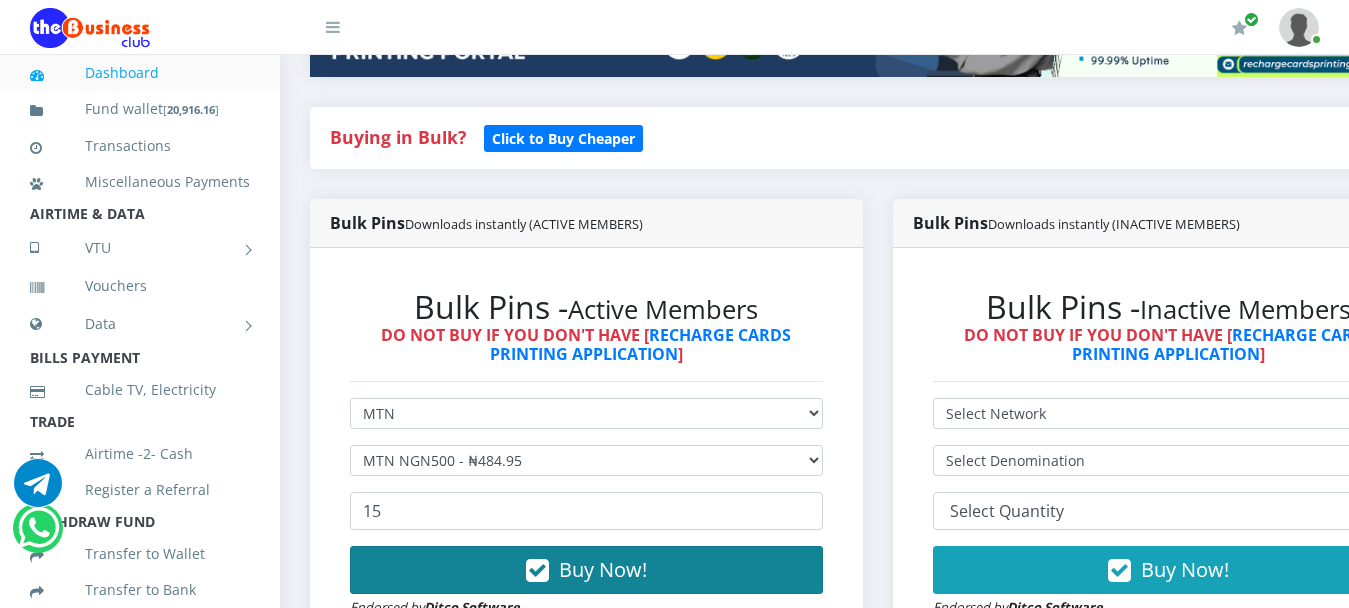 click on "Buy Now!" at bounding box center (603, 569) 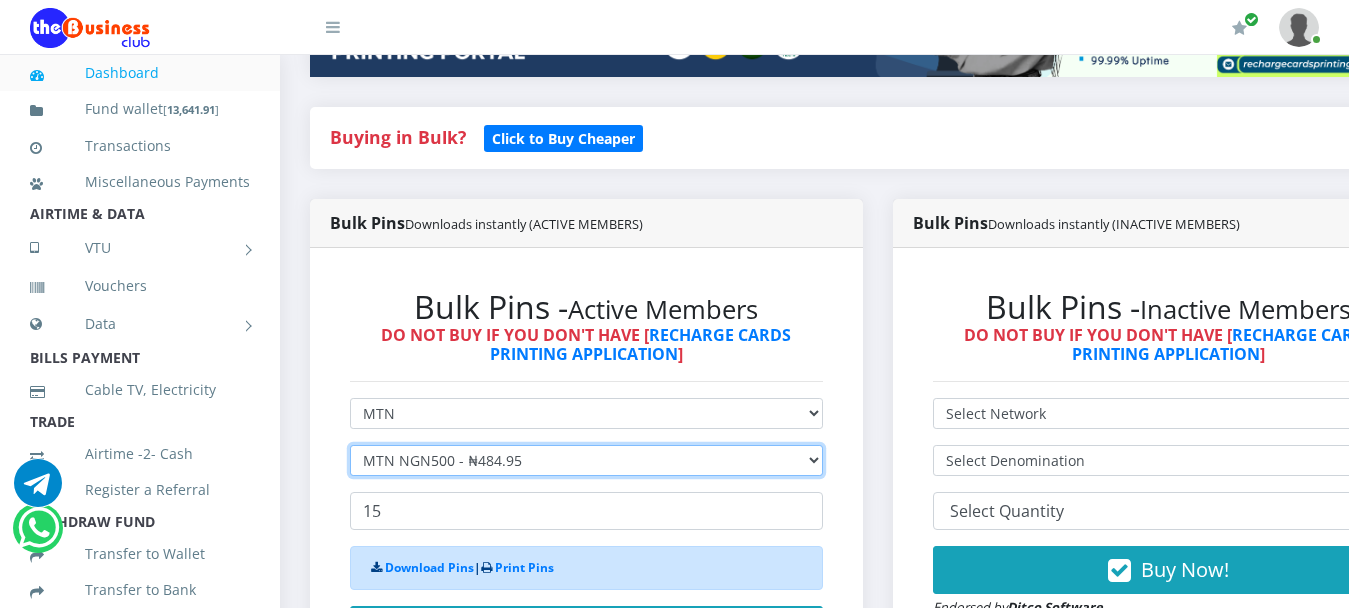click on "Select Denomination MTN NGN100 - ₦96.99 MTN NGN200 - ₦193.98 MTN NGN400 - ₦387.96 MTN NGN500 - ₦484.95 MTN NGN1000 - ₦969.90 MTN NGN1500 - ₦1,454.85" at bounding box center (586, 460) 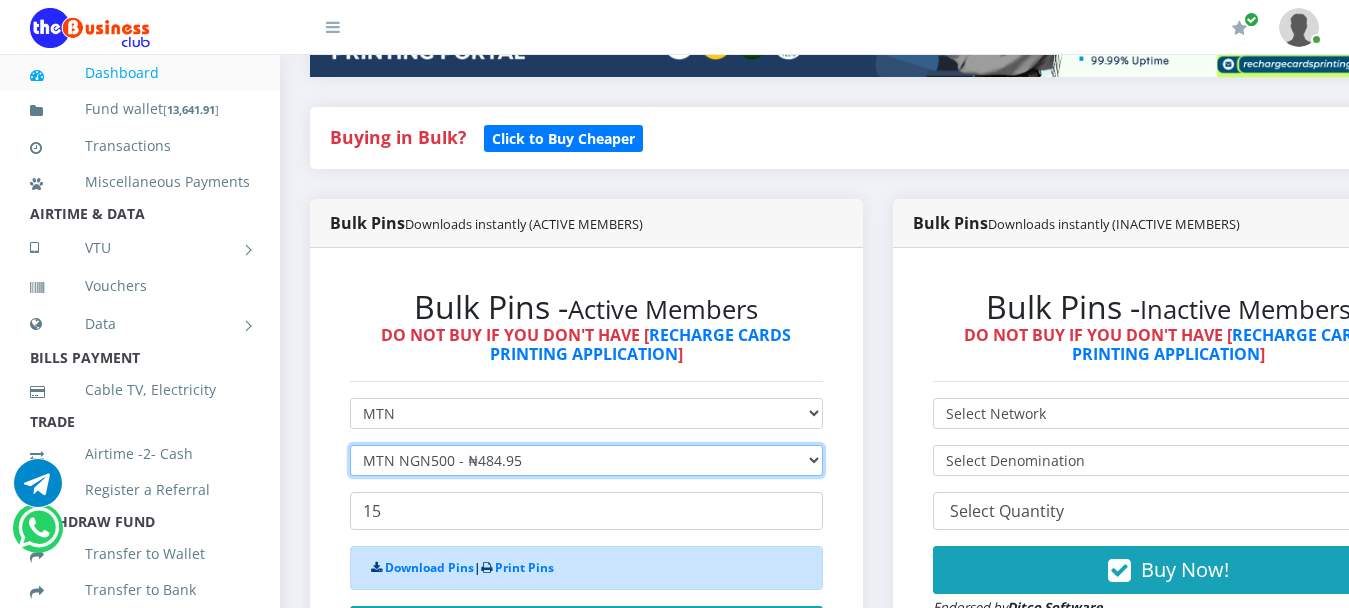 select on "193.98-200" 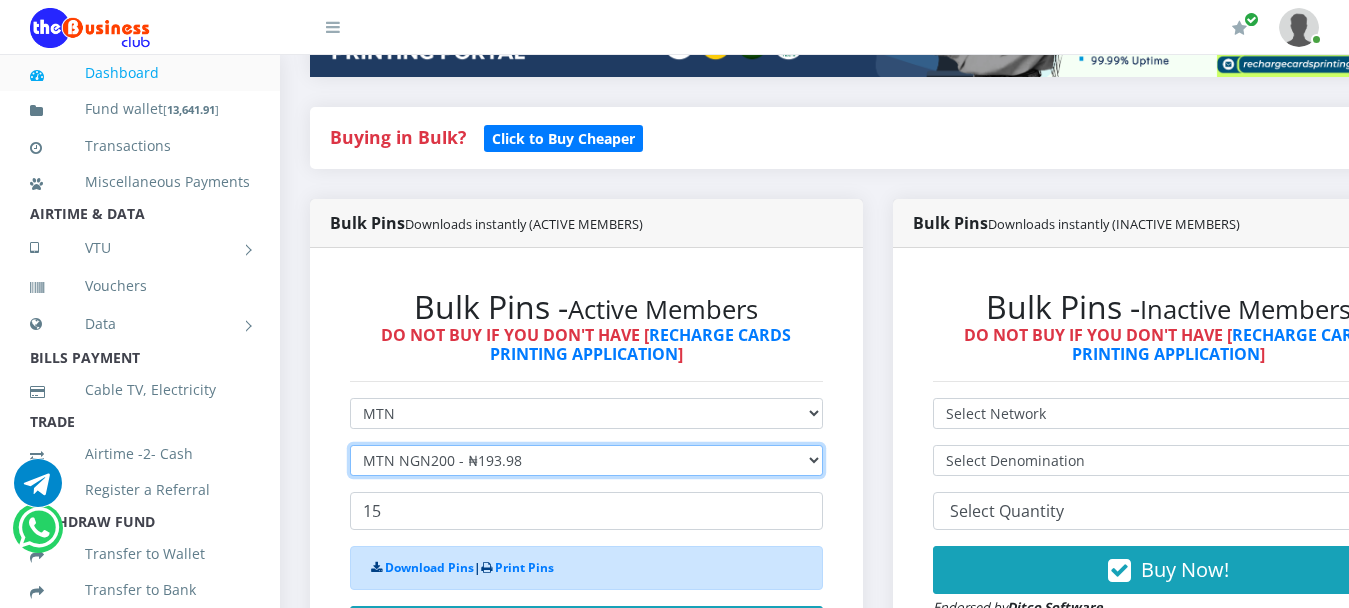 click on "Select Denomination MTN NGN100 - ₦96.99 MTN NGN200 - ₦193.98 MTN NGN400 - ₦387.96 MTN NGN500 - ₦484.95 MTN NGN1000 - ₦969.90 MTN NGN1500 - ₦1,454.85" at bounding box center [586, 460] 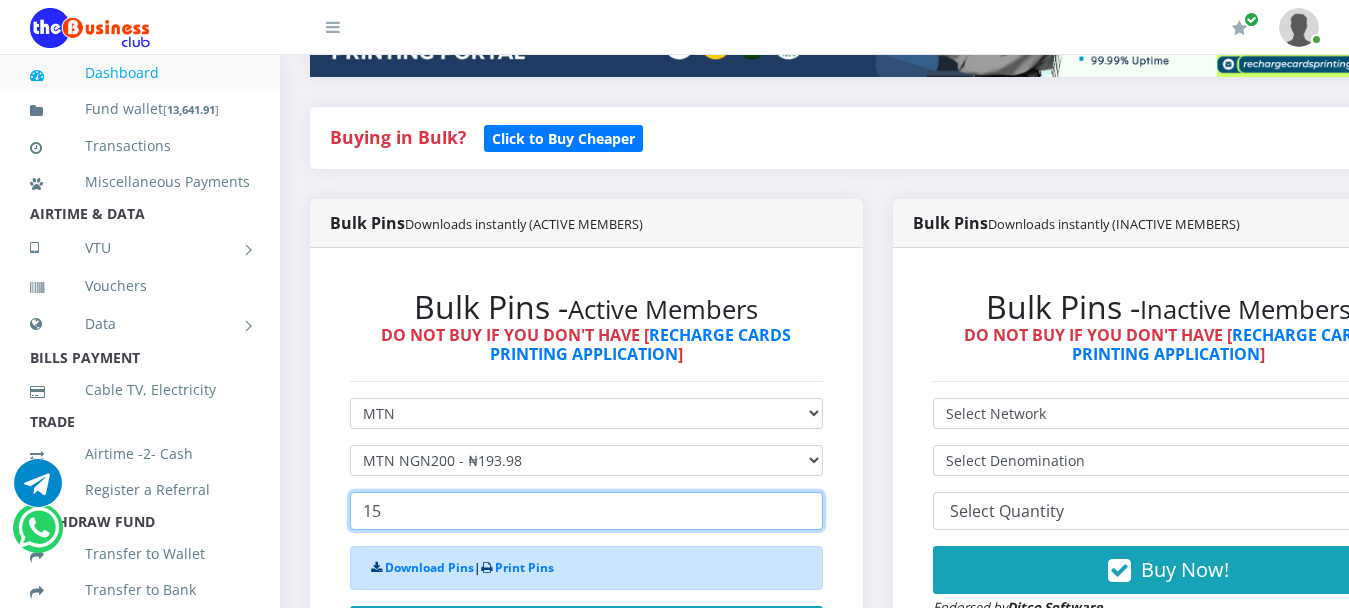 drag, startPoint x: 451, startPoint y: 486, endPoint x: 252, endPoint y: 468, distance: 199.81241 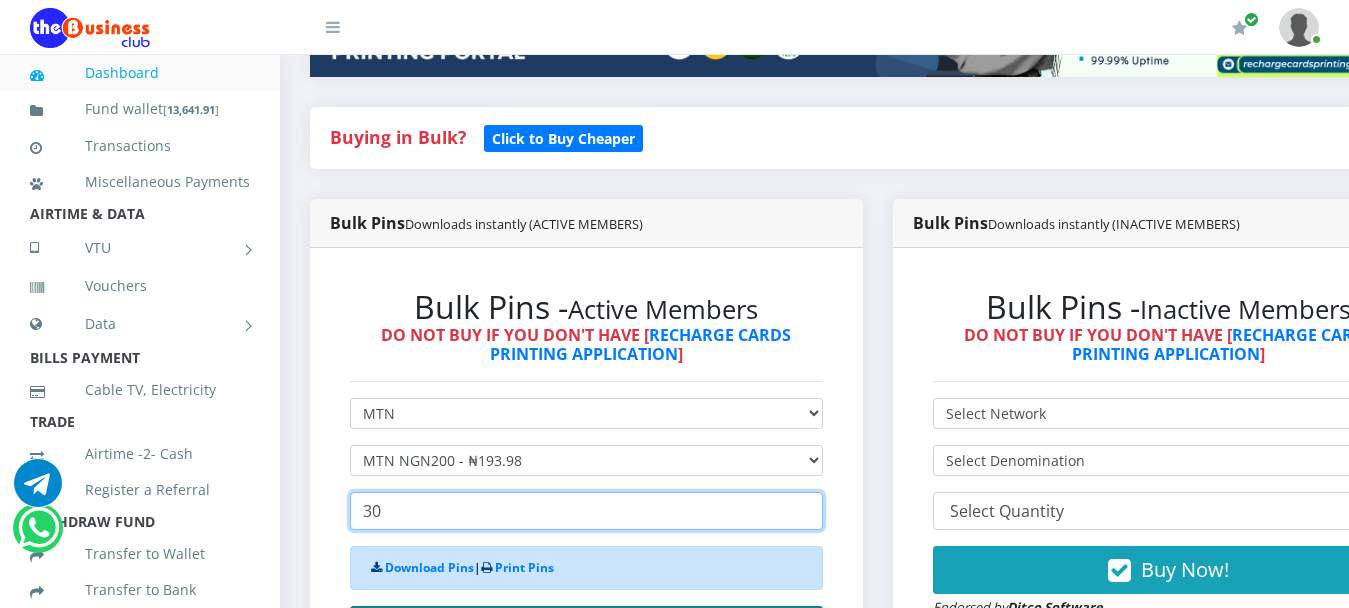 type on "30" 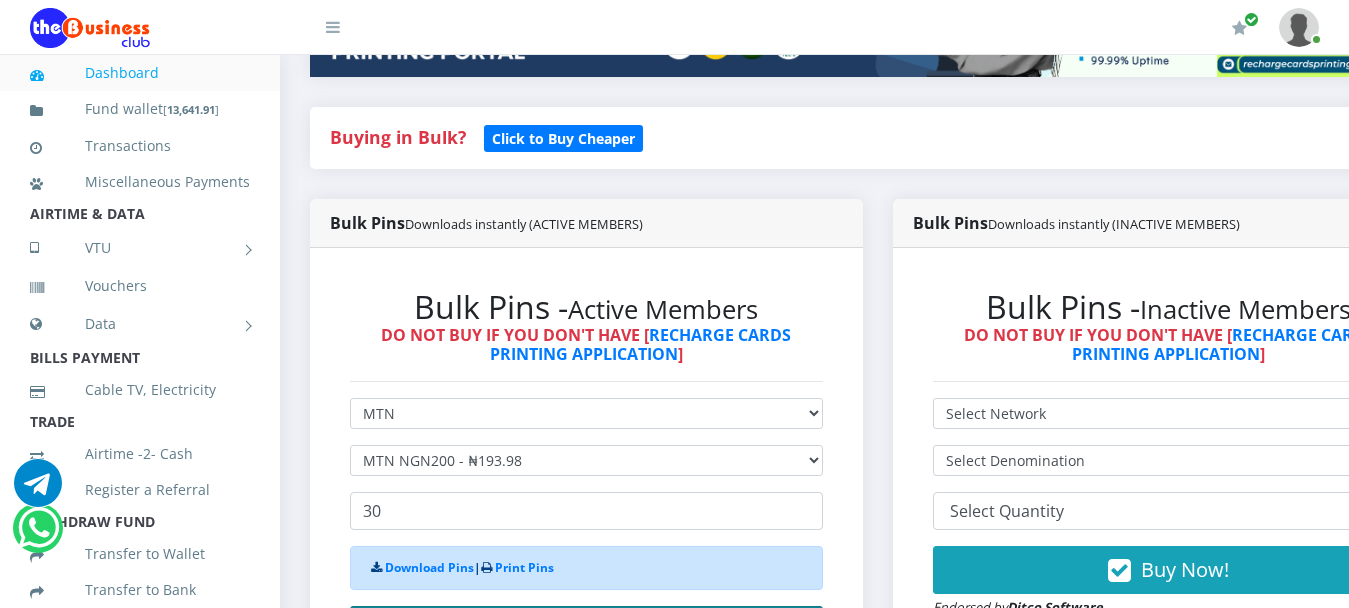 click on "Buy Now!" at bounding box center (586, 630) 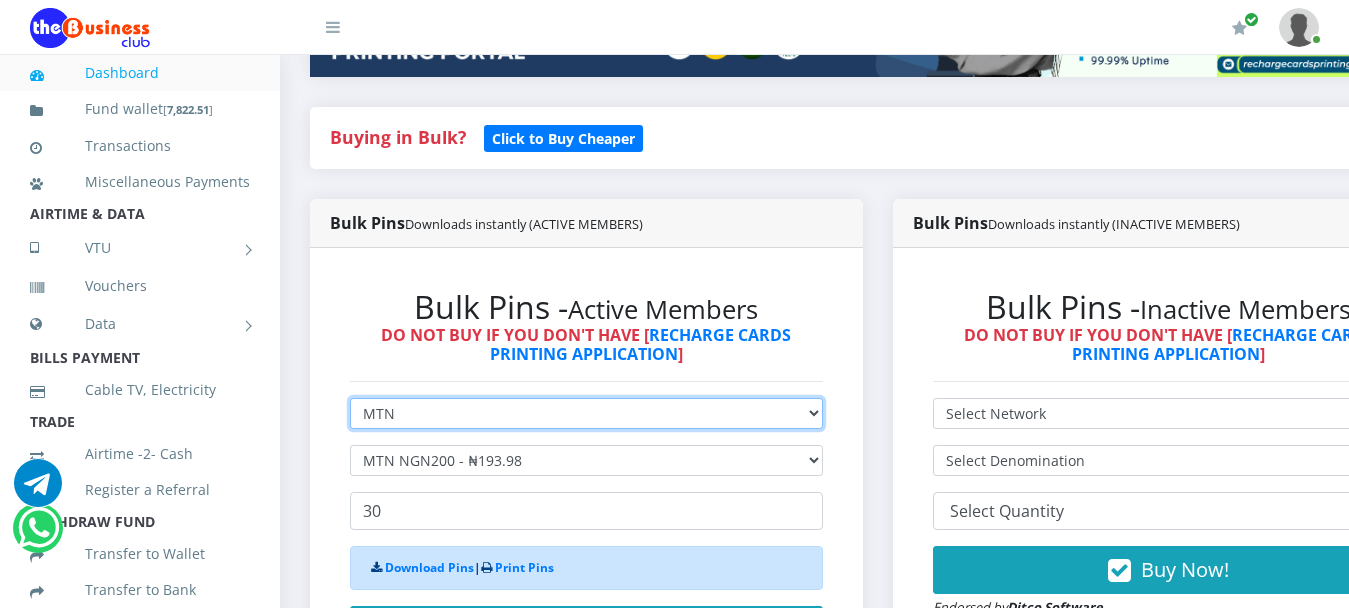 click on "Select Network
MTN
Globacom
9Mobile
Airtel" at bounding box center (586, 413) 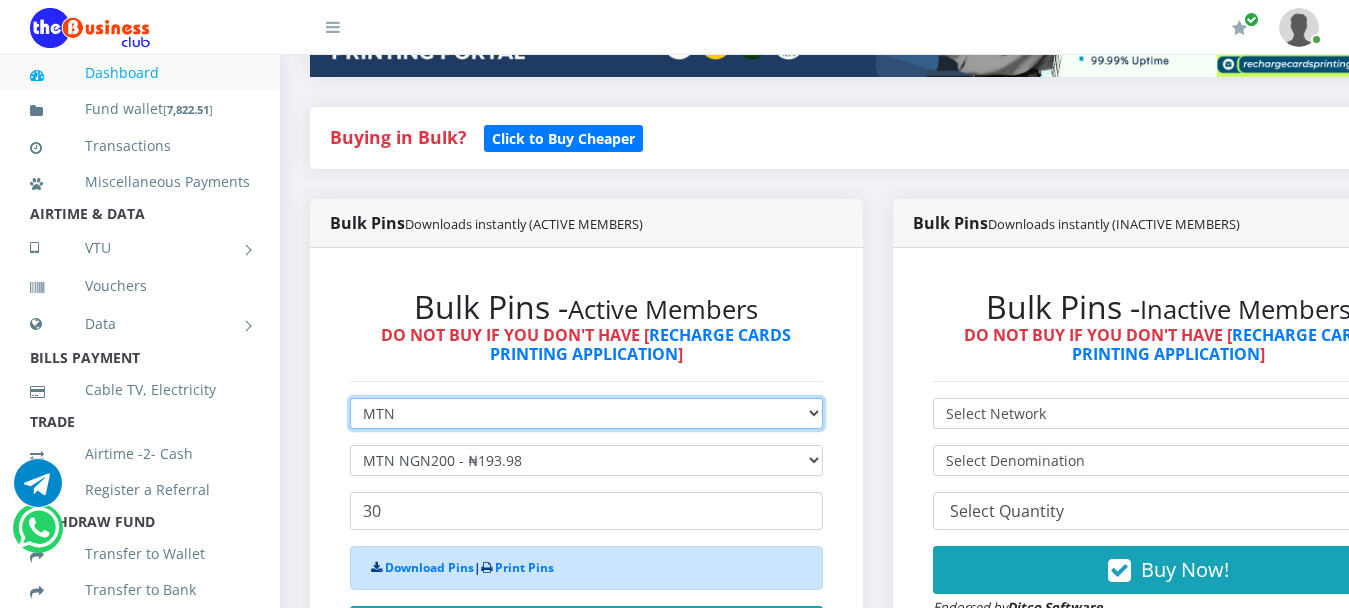 select on "Airtel" 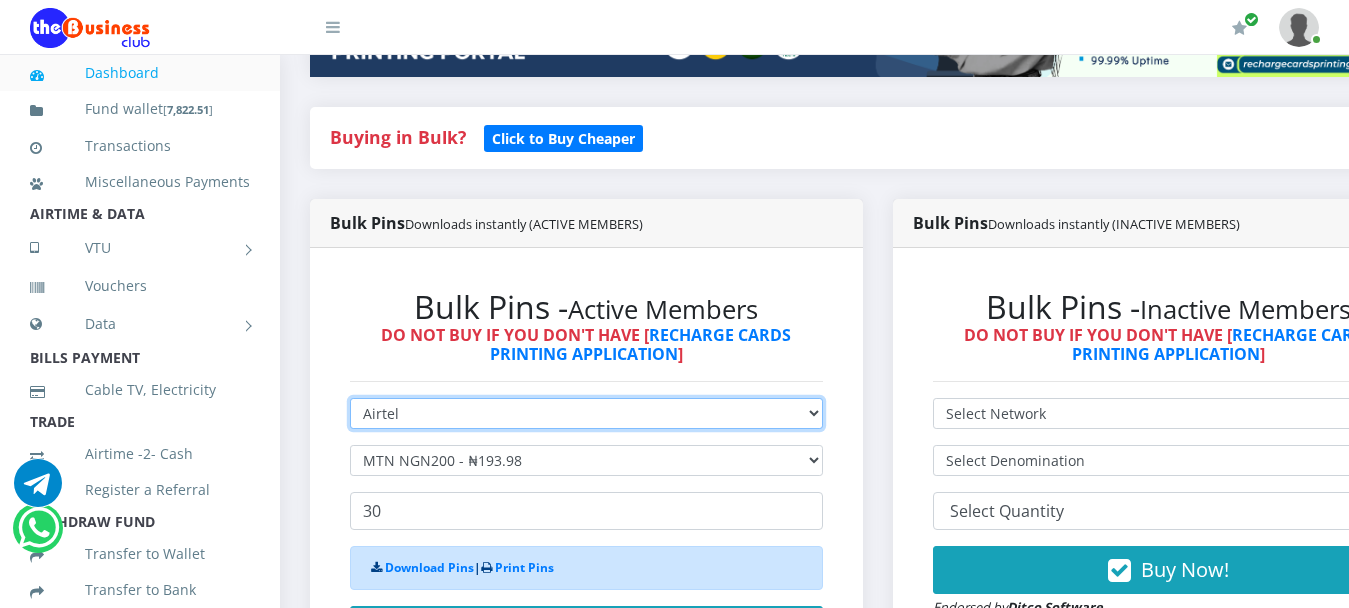 click on "Select Network
MTN
Globacom
9Mobile
Airtel" at bounding box center [586, 413] 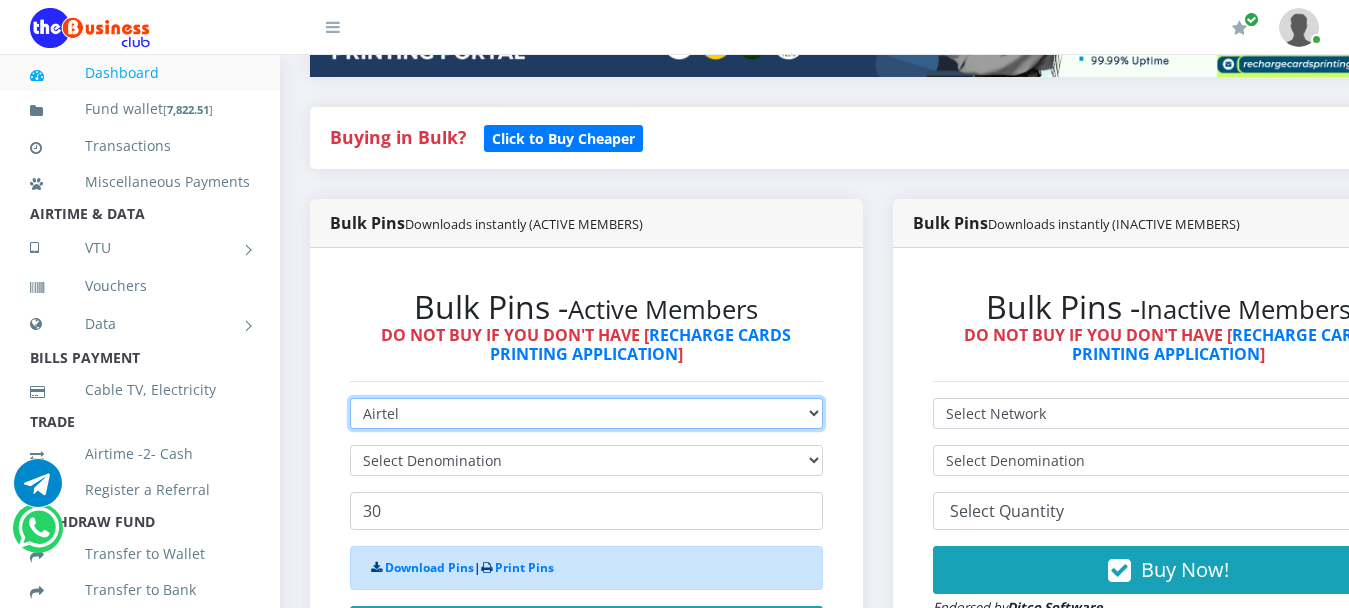 type 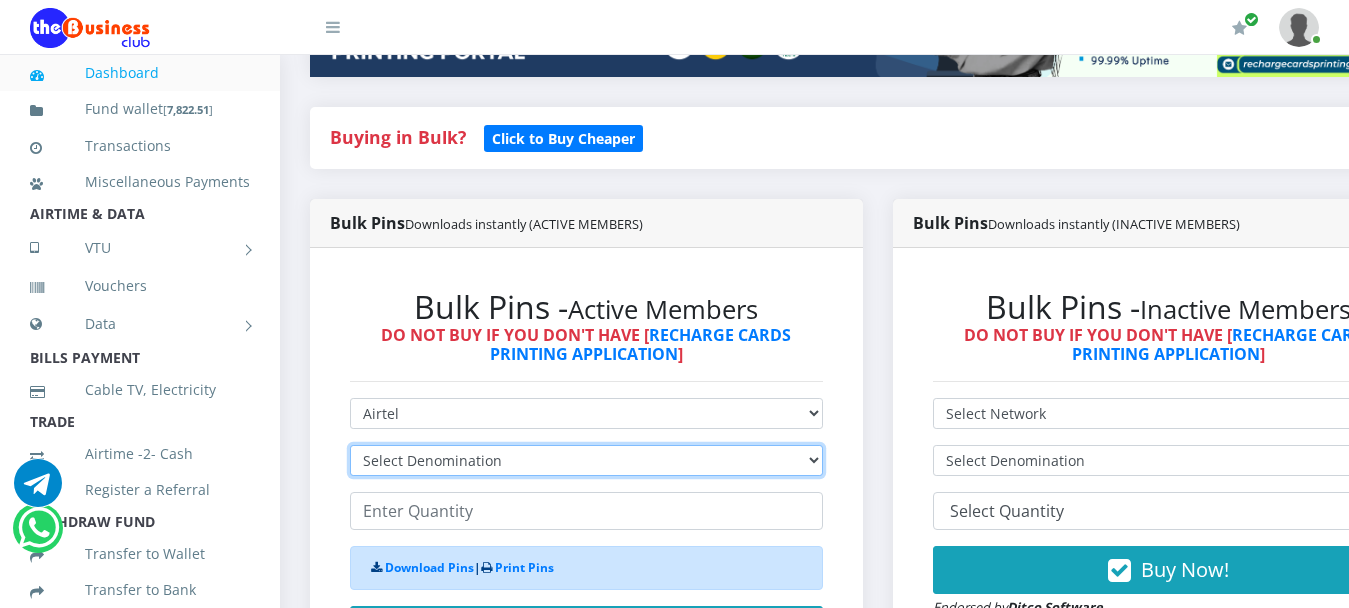 click on "Select Denomination Airtel NGN100 - ₦96.38 Airtel NGN200 - ₦192.76 Airtel NGN500 - ₦481.90 Airtel NGN1000 - ₦963.80" at bounding box center (586, 460) 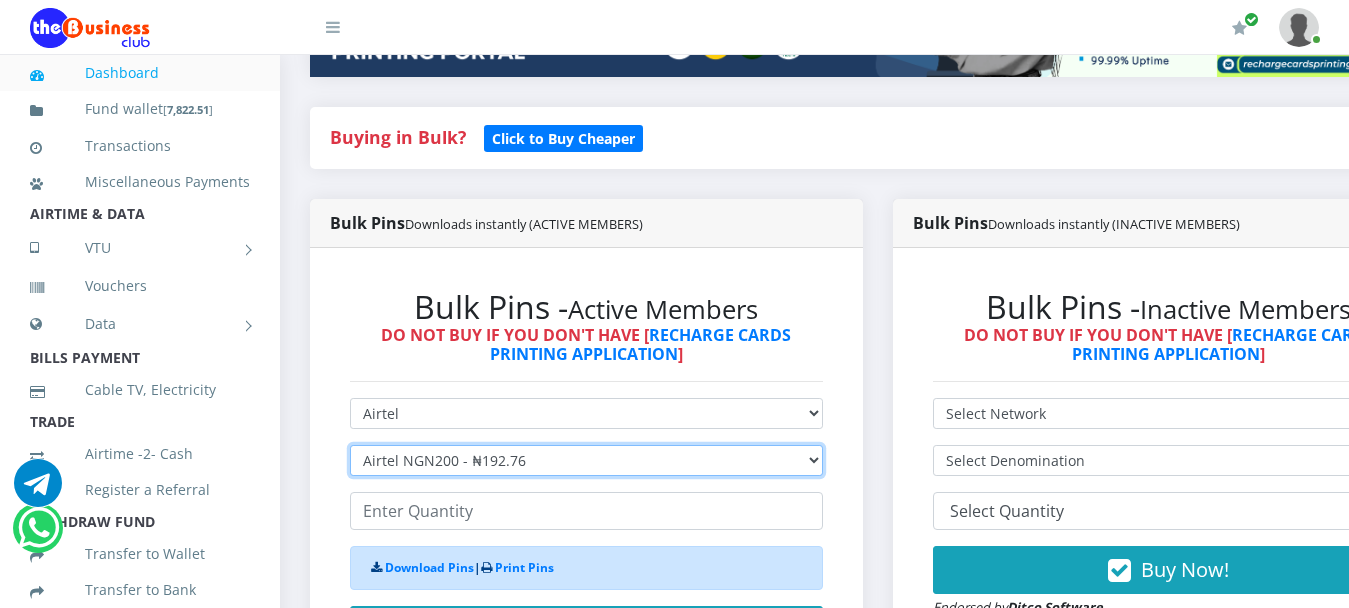 click on "Select Denomination Airtel NGN100 - ₦96.38 Airtel NGN200 - ₦192.76 Airtel NGN500 - ₦481.90 Airtel NGN1000 - ₦963.80" at bounding box center (586, 460) 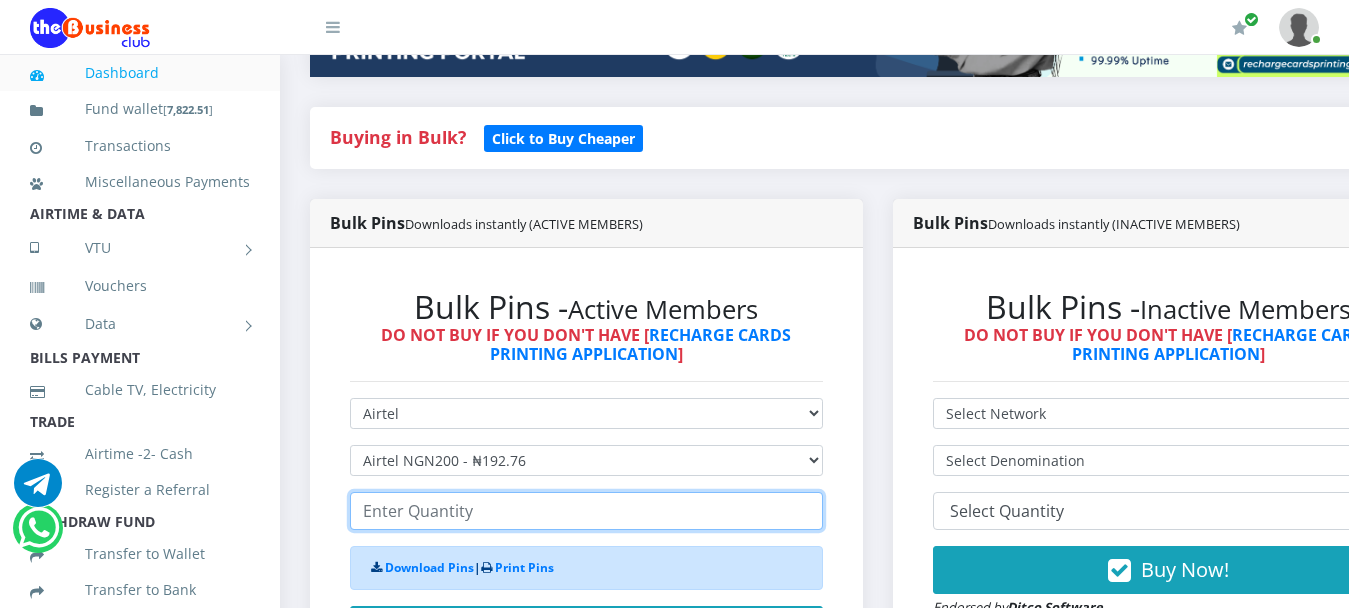 click at bounding box center (586, 511) 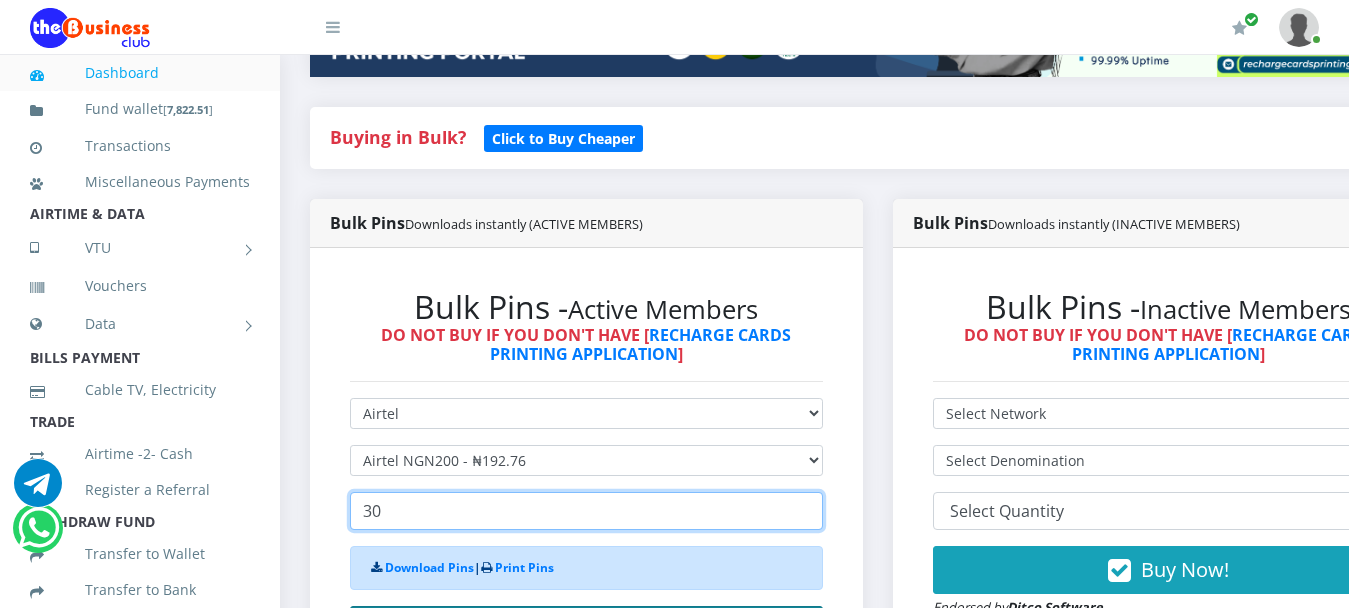 type on "30" 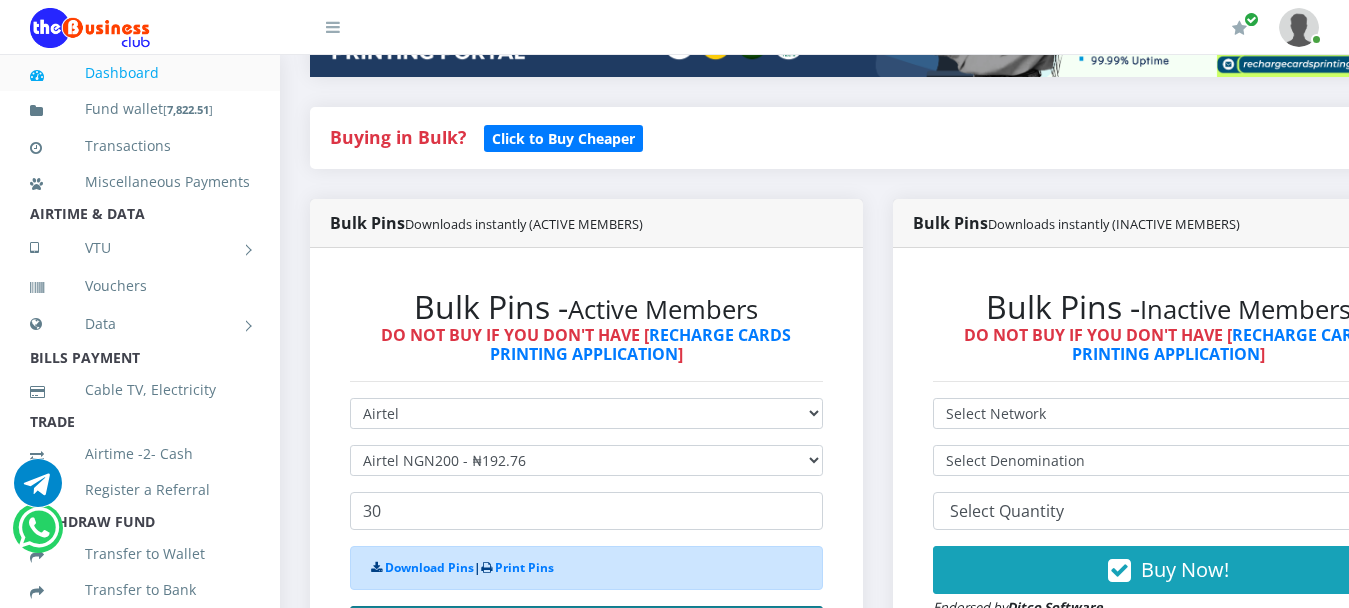 click on "Buy Now!" at bounding box center [586, 630] 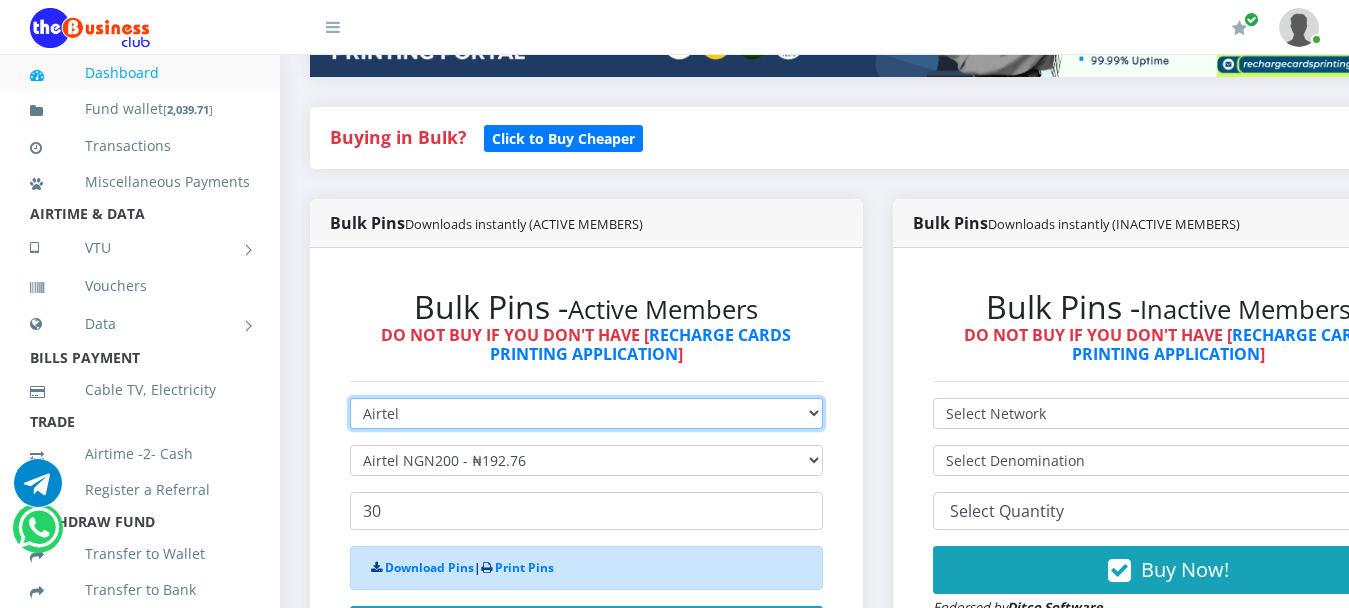 click on "Select Network
MTN
Globacom
9Mobile
Airtel" at bounding box center (586, 413) 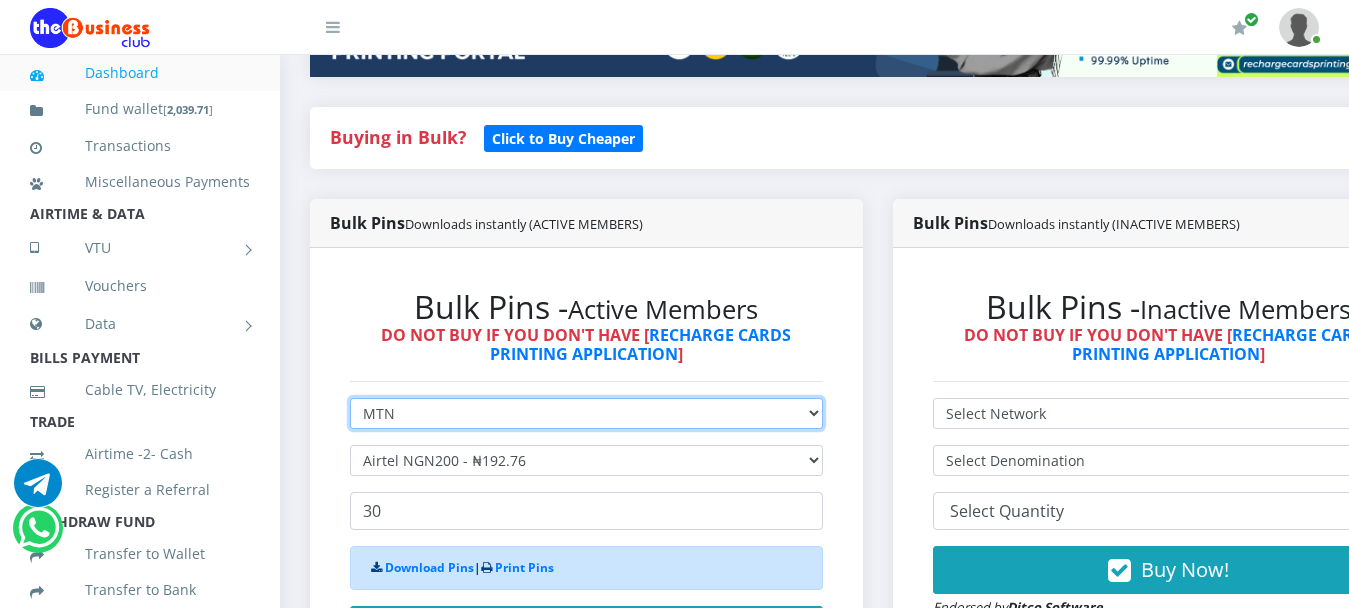 click on "Select Network
MTN
Globacom
9Mobile
Airtel" at bounding box center [586, 413] 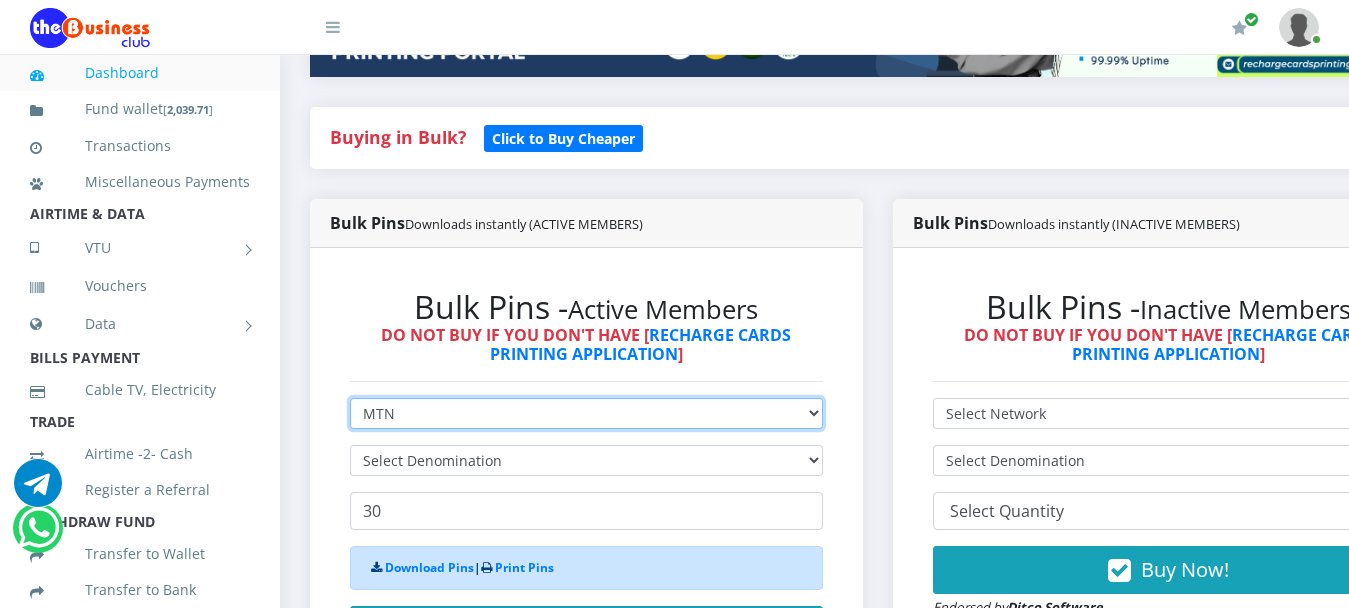type 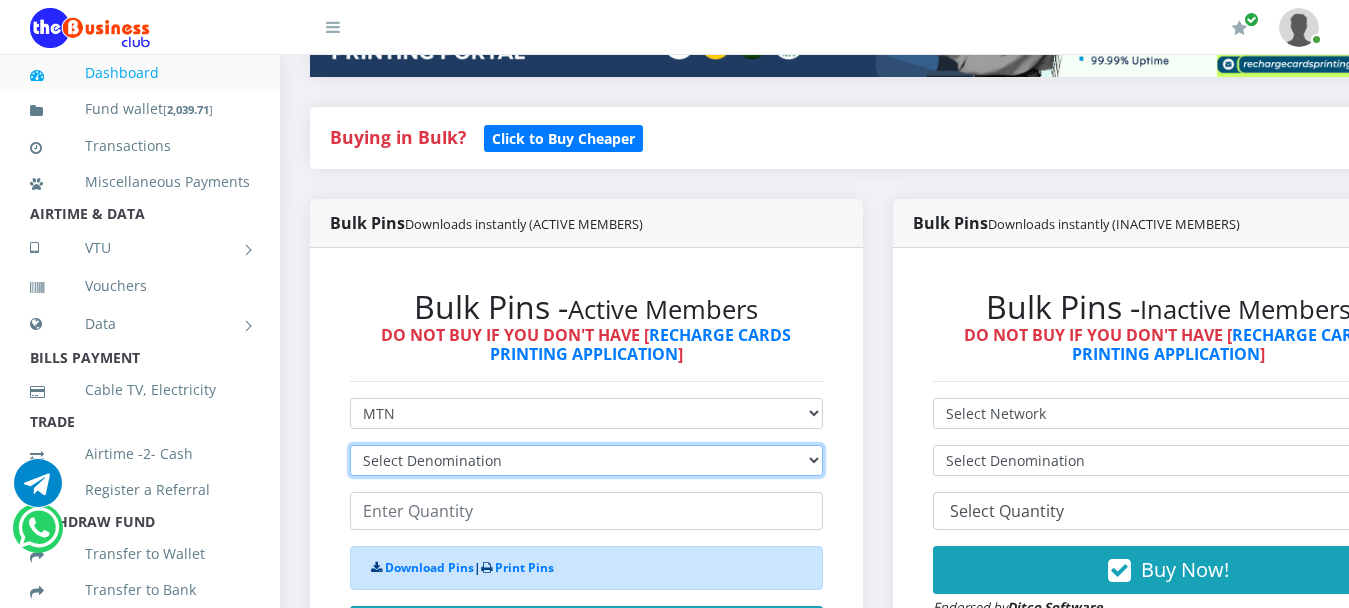 click on "Select Denomination MTN NGN100 - ₦96.99 MTN NGN200 - ₦193.98 MTN NGN400 - ₦387.96 MTN NGN500 - ₦484.95 MTN NGN1000 - ₦969.90 MTN NGN1500 - ₦1,454.85" at bounding box center (586, 460) 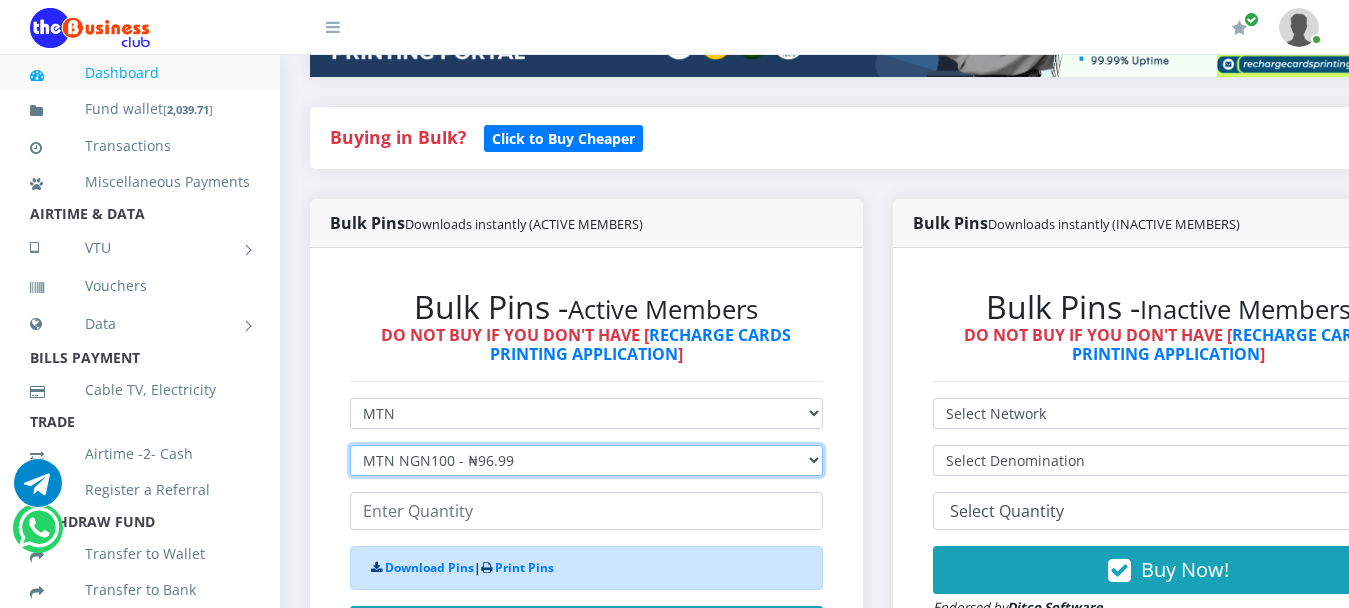 click on "Select Denomination MTN NGN100 - ₦96.99 MTN NGN200 - ₦193.98 MTN NGN400 - ₦387.96 MTN NGN500 - ₦484.95 MTN NGN1000 - ₦969.90 MTN NGN1500 - ₦1,454.85" at bounding box center (586, 460) 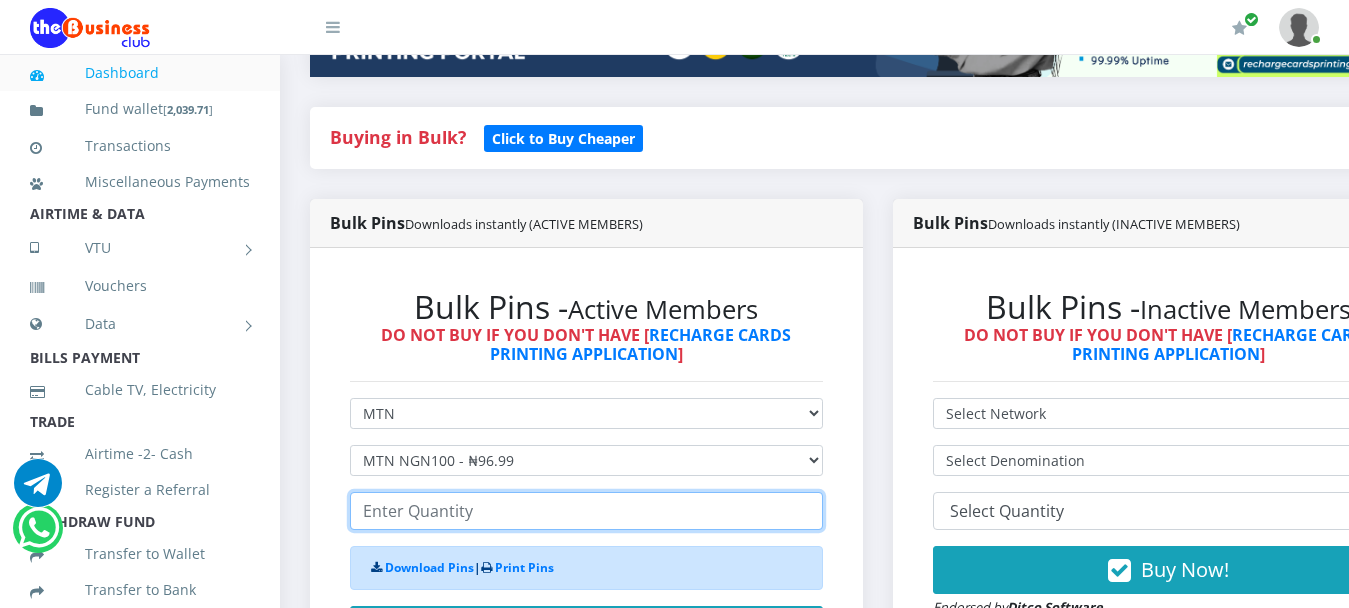 click at bounding box center [586, 511] 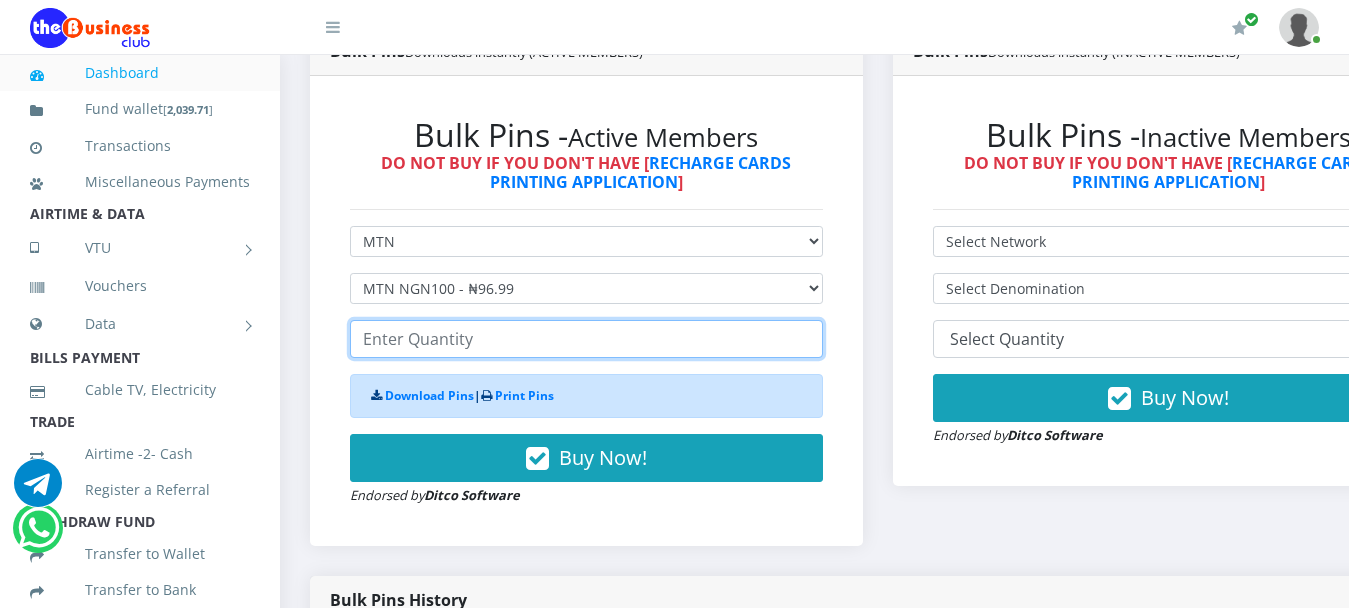 scroll, scrollTop: 600, scrollLeft: 0, axis: vertical 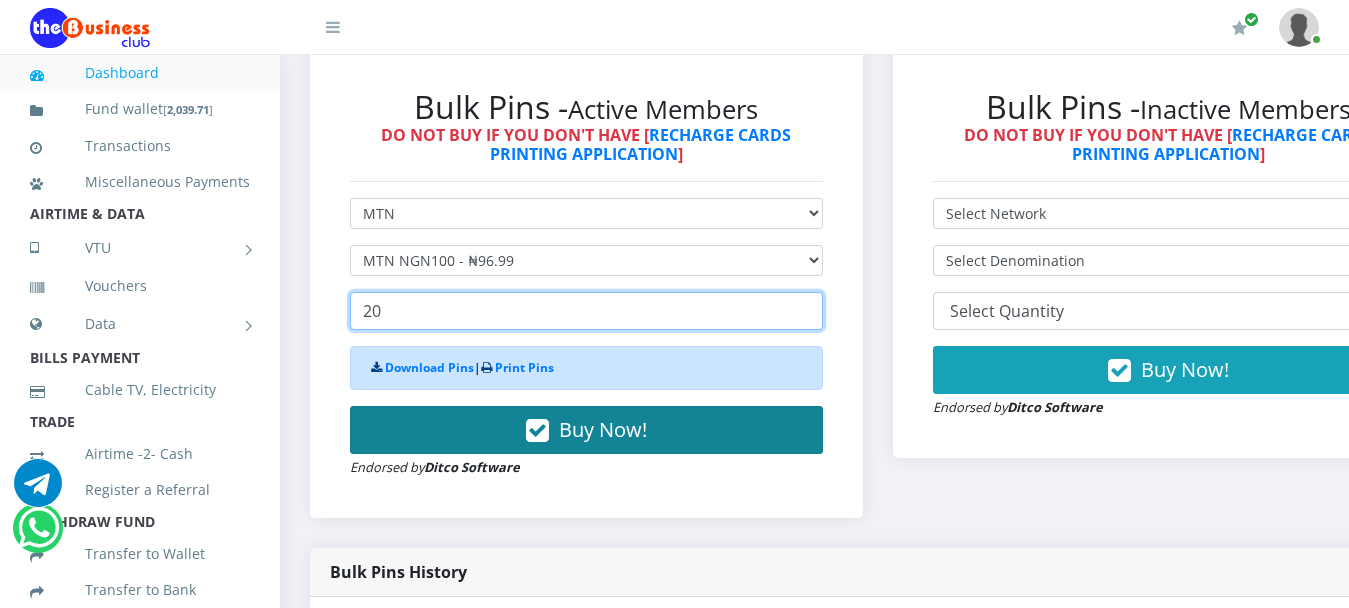 type on "20" 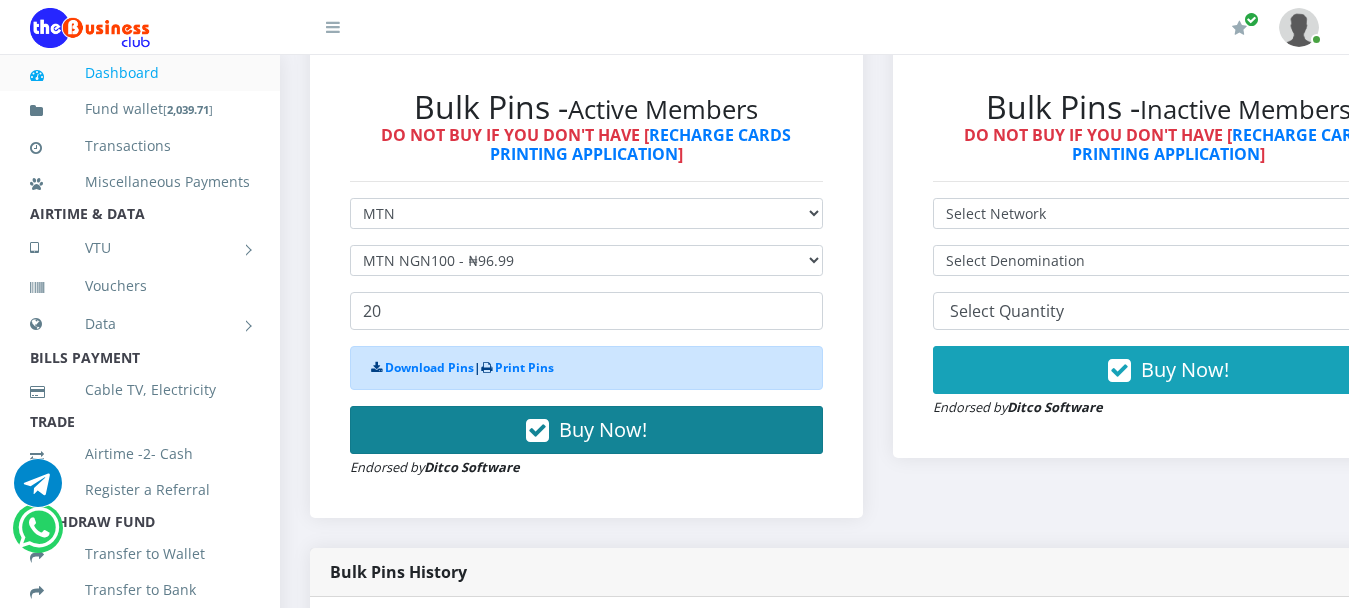 click on "Buy Now!" at bounding box center [586, 430] 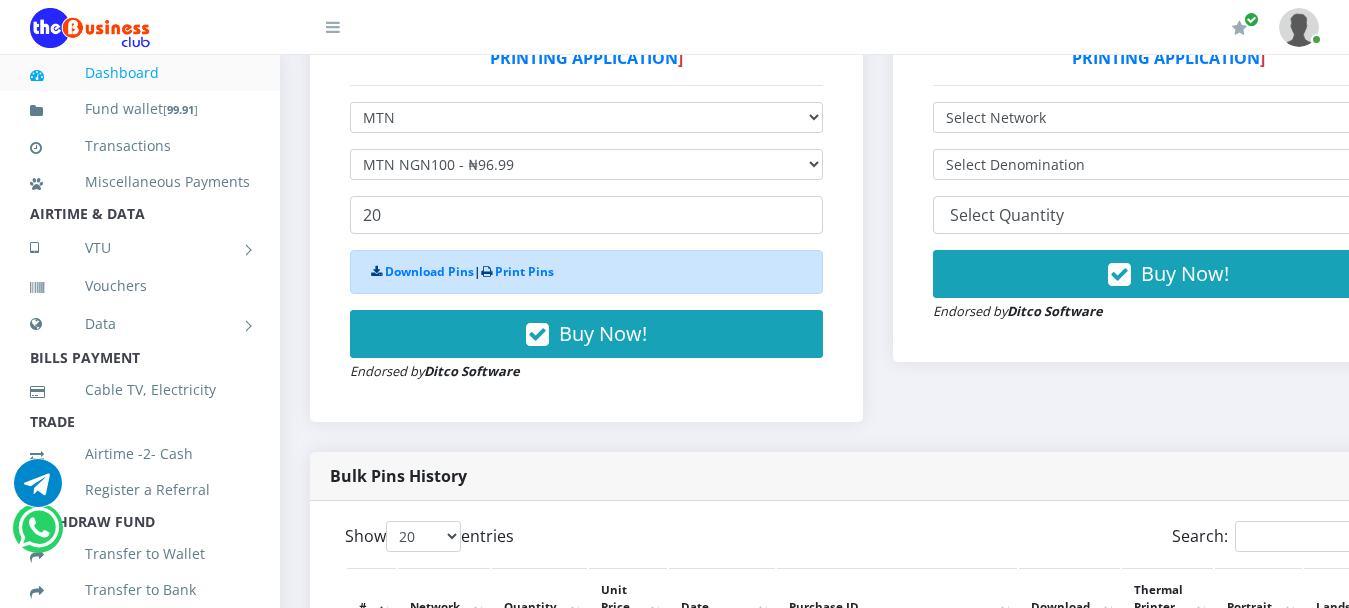 scroll, scrollTop: 700, scrollLeft: 0, axis: vertical 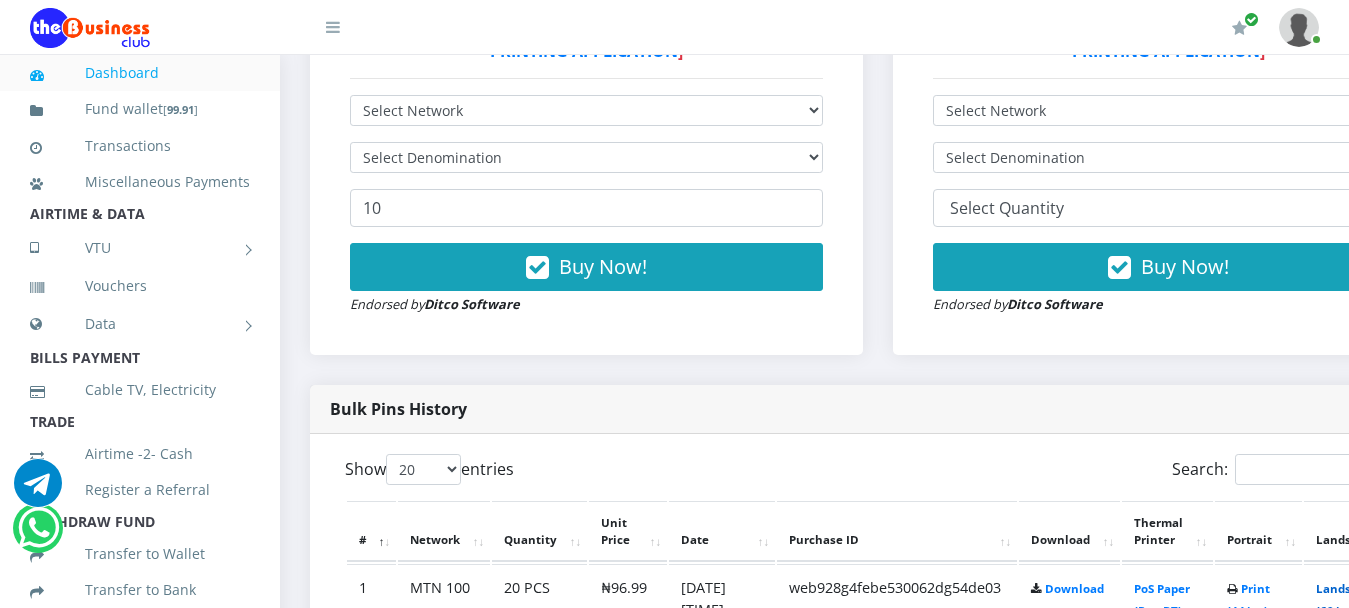 click on "Landscape (60/pg)" at bounding box center (1347, 599) 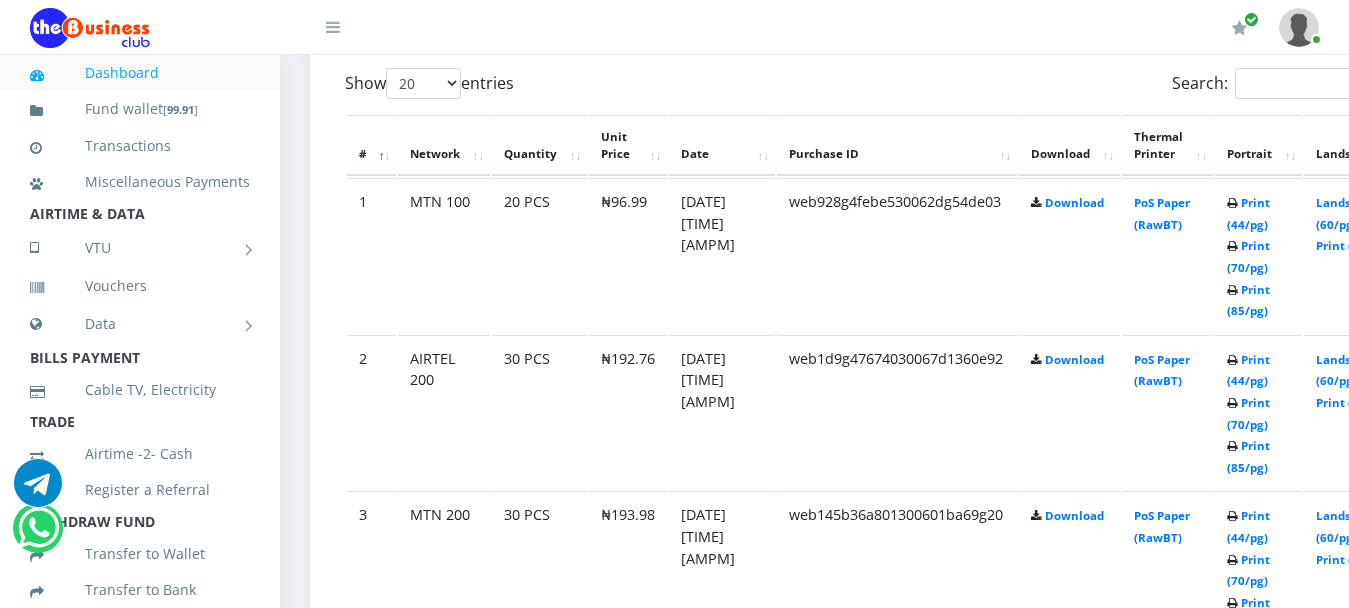 scroll, scrollTop: 1106, scrollLeft: 0, axis: vertical 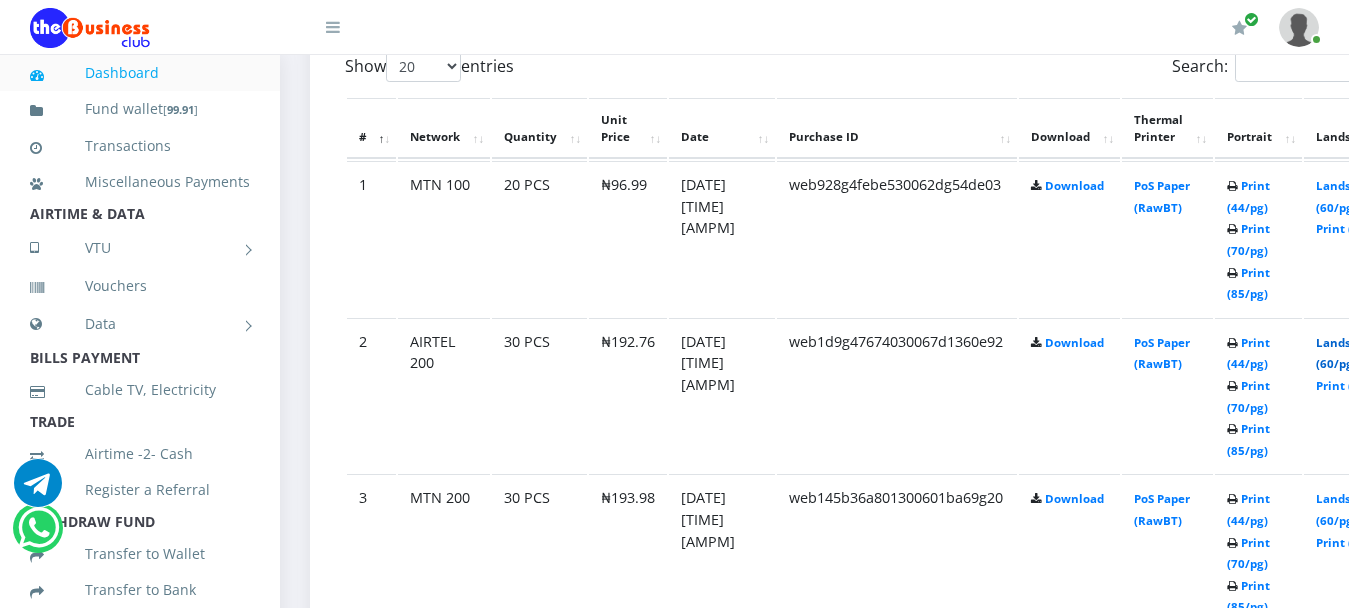 click on "Landscape (60/pg)" at bounding box center [1347, 353] 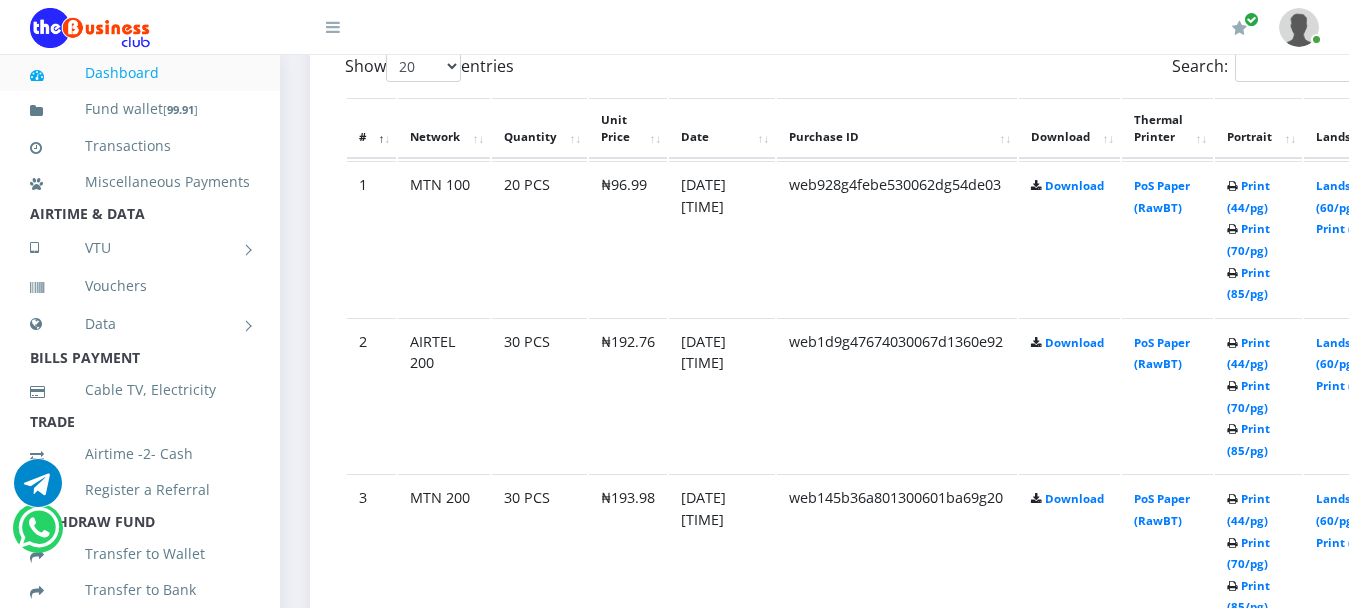 scroll, scrollTop: 0, scrollLeft: 0, axis: both 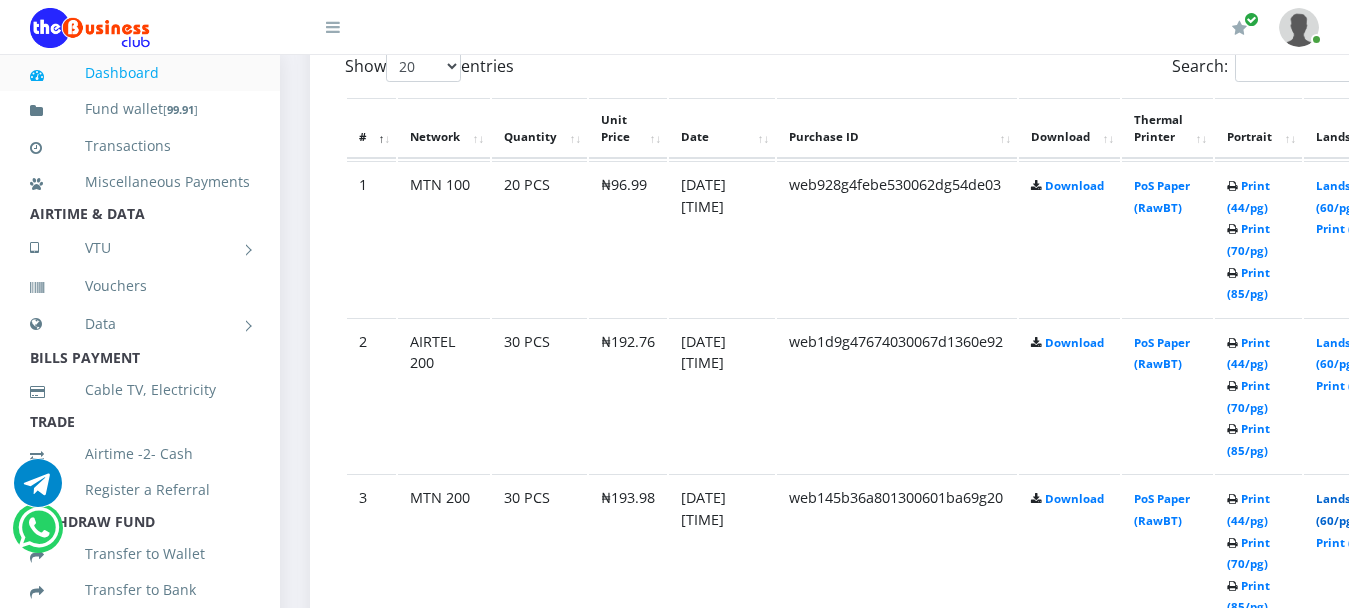 click on "Landscape (60/pg)" at bounding box center (1347, 509) 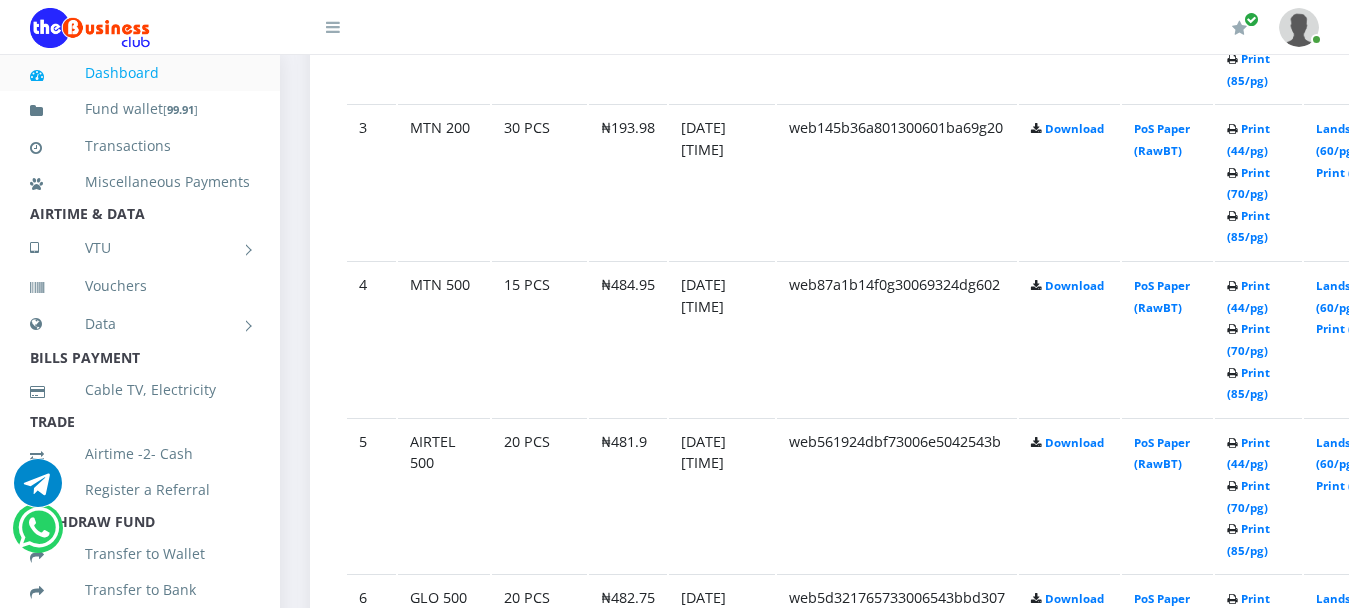scroll, scrollTop: 1506, scrollLeft: 0, axis: vertical 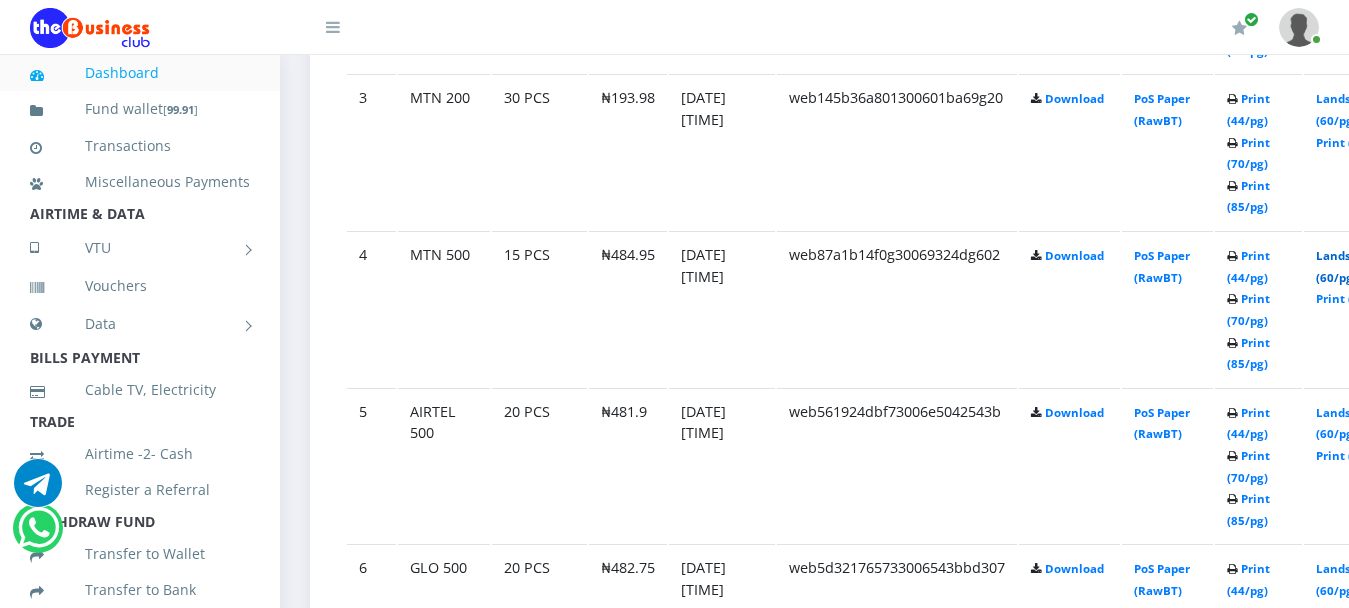 click on "Landscape (60/pg)" at bounding box center (1347, 266) 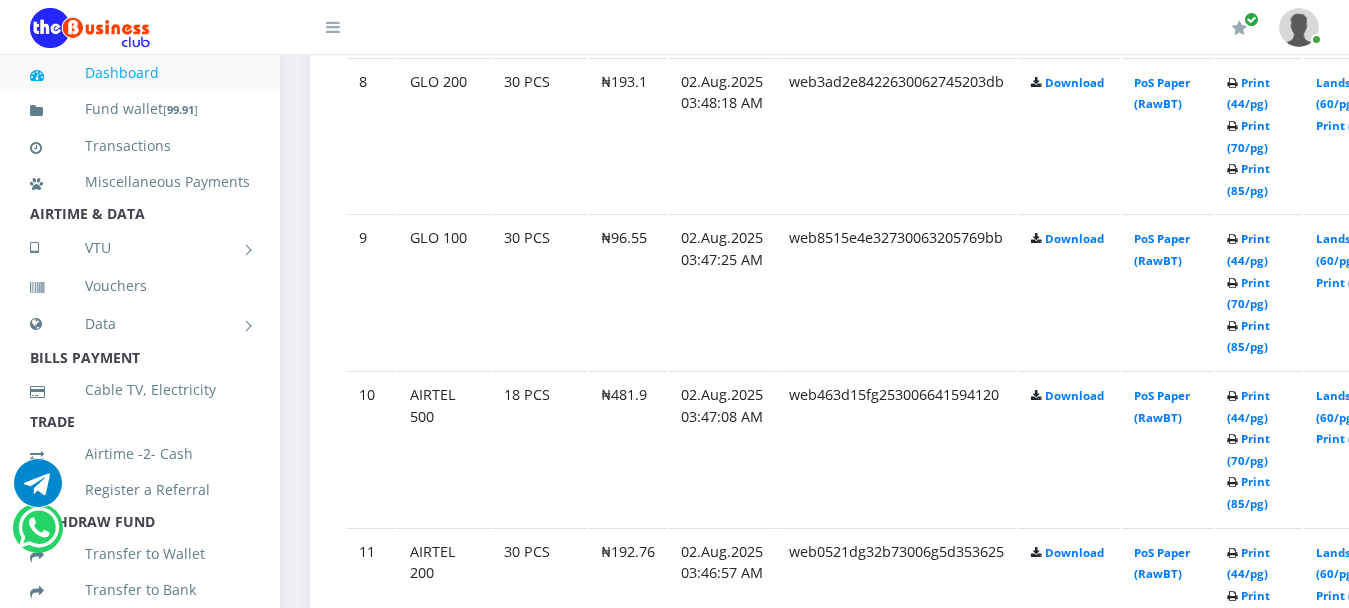 scroll, scrollTop: 2406, scrollLeft: 0, axis: vertical 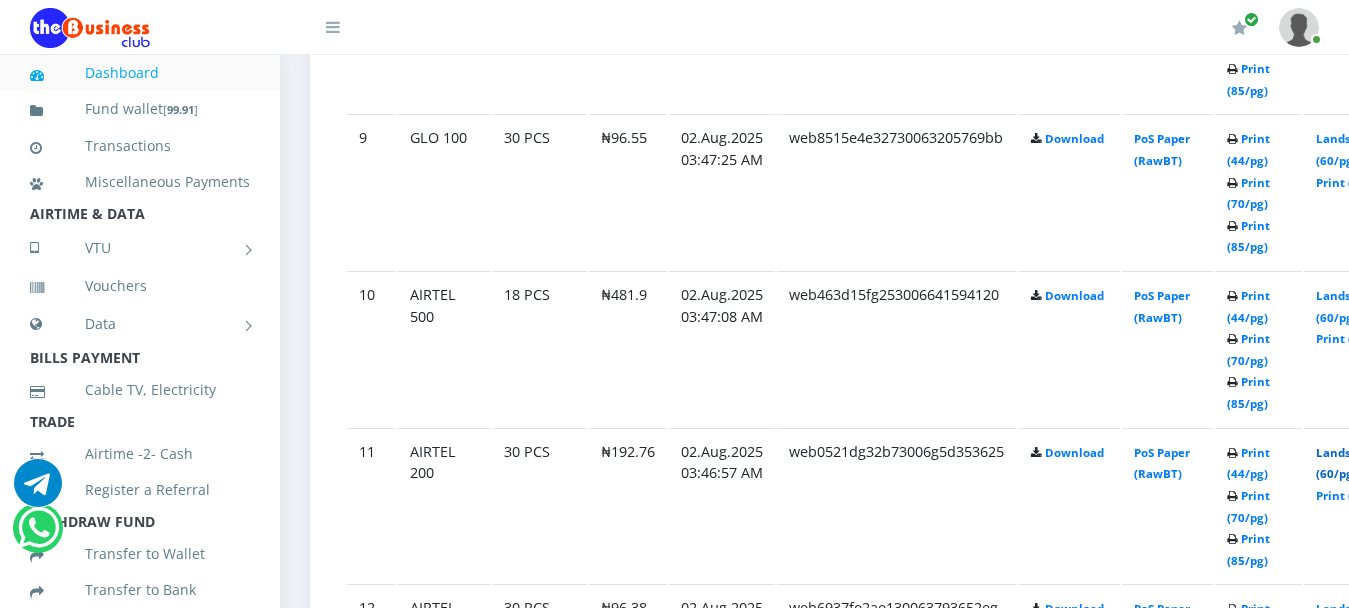 click on "Landscape (60/pg)" at bounding box center (1347, 463) 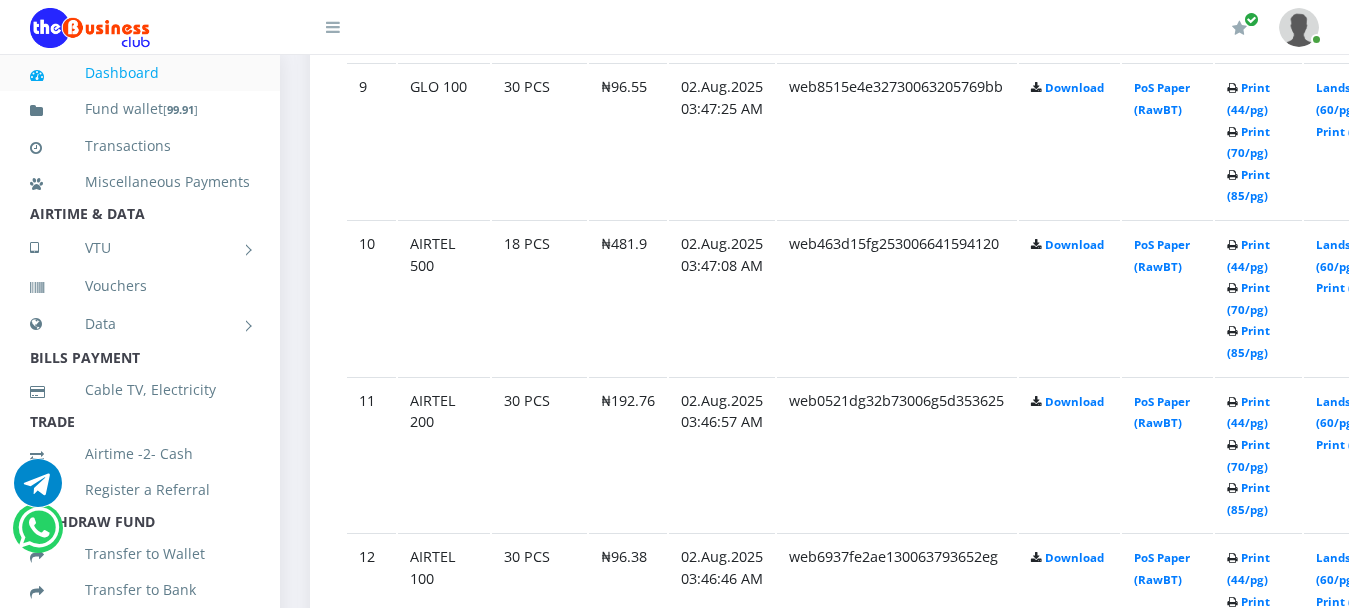 scroll, scrollTop: 2506, scrollLeft: 0, axis: vertical 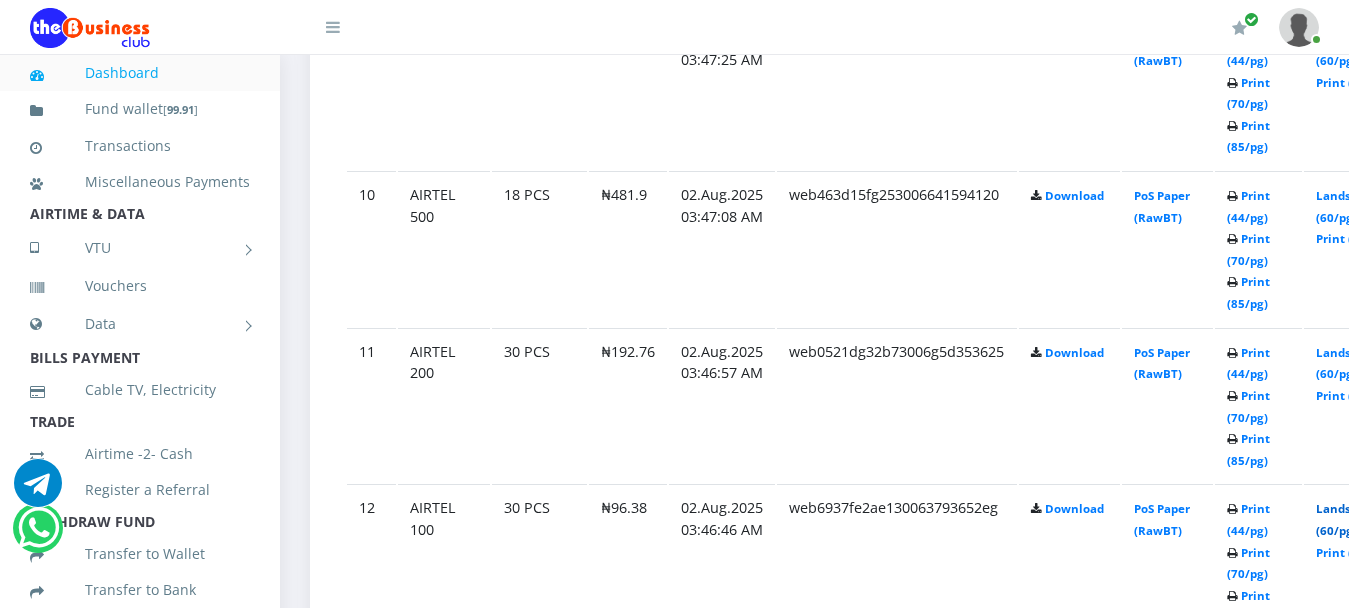 click on "Landscape (60/pg)" at bounding box center (1347, 519) 